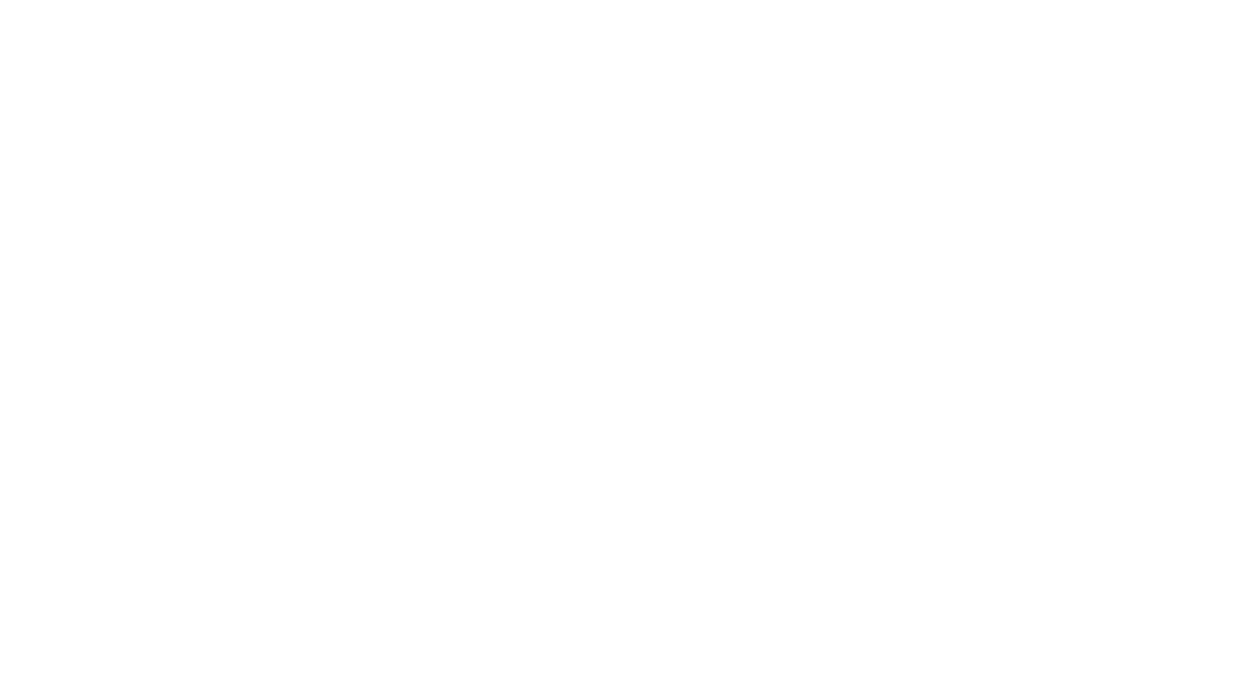 scroll, scrollTop: 0, scrollLeft: 0, axis: both 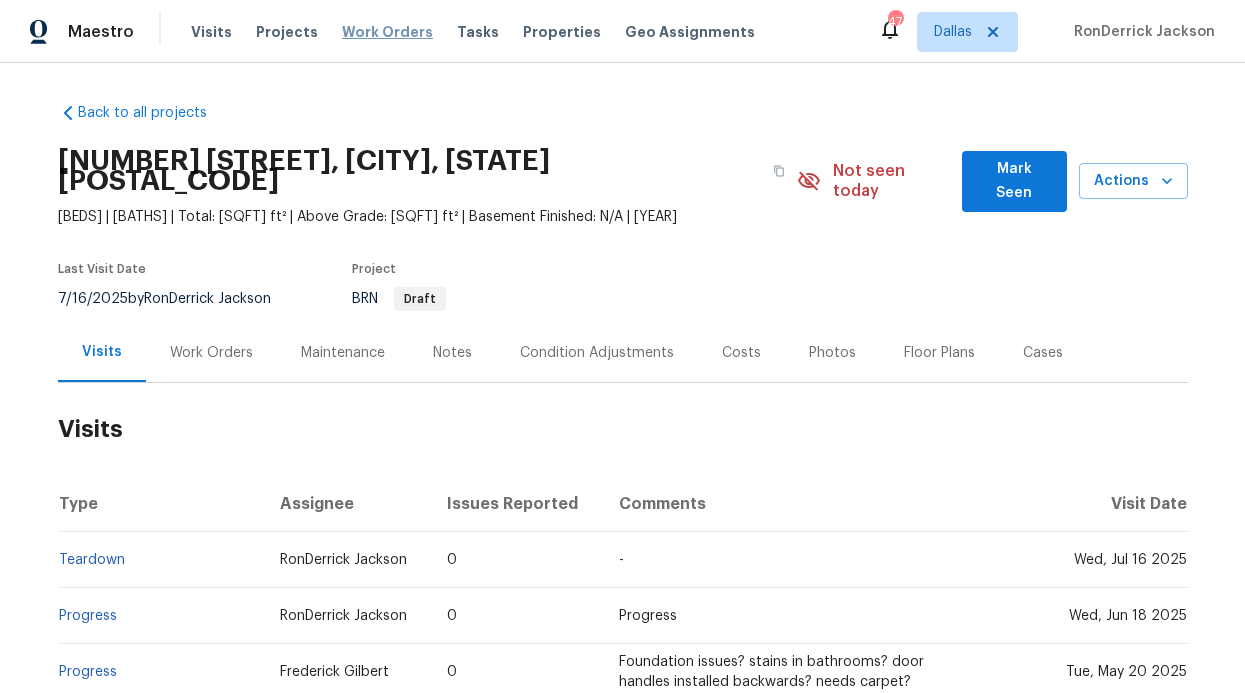 click on "Work Orders" at bounding box center [387, 32] 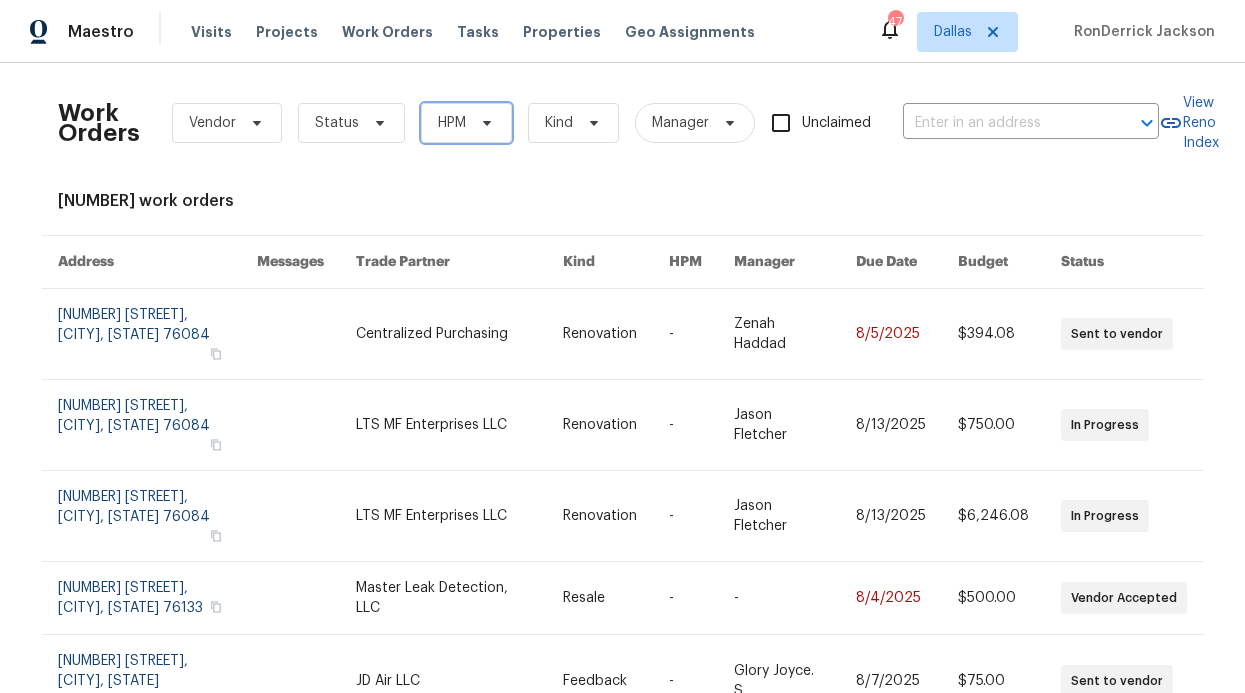 click on "HPM" at bounding box center (452, 123) 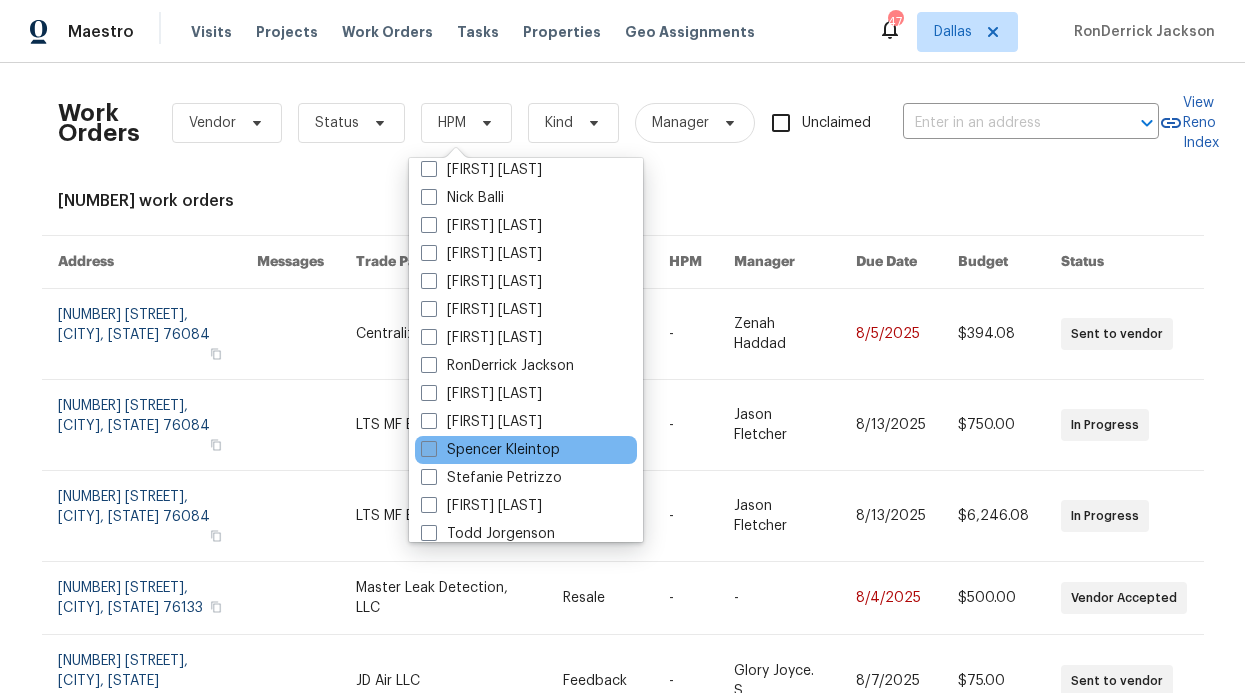 scroll, scrollTop: 1116, scrollLeft: 0, axis: vertical 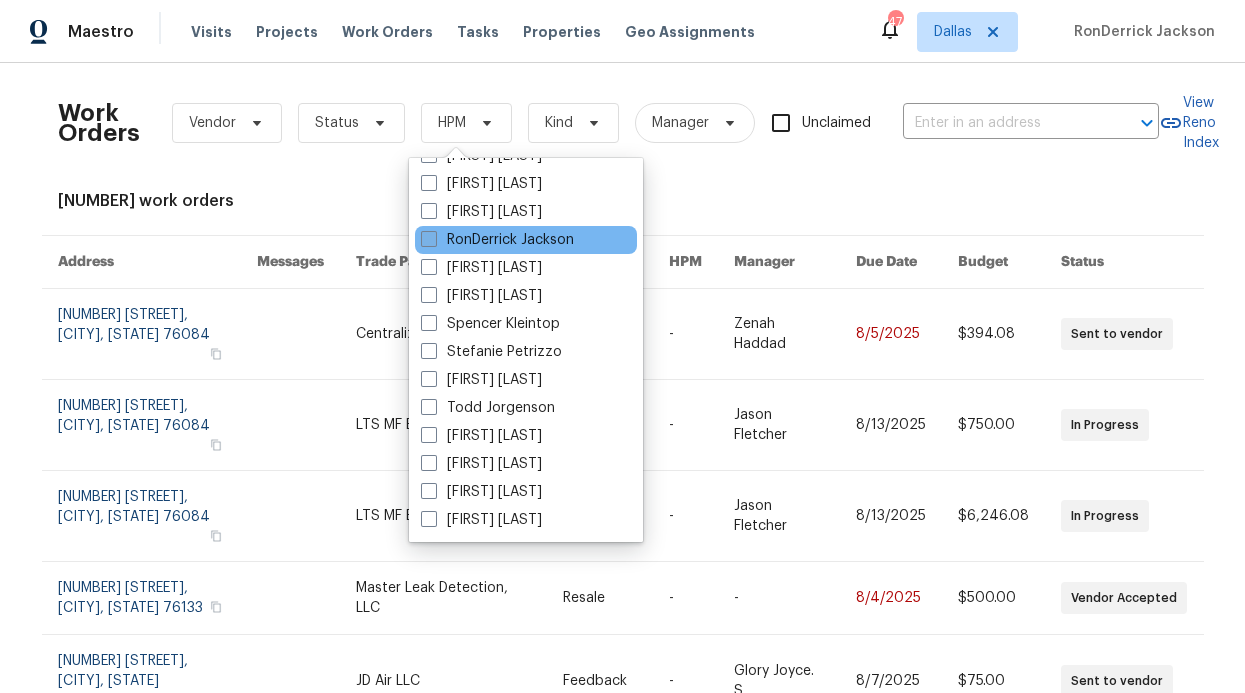 click on "RonDerrick Jackson" at bounding box center (497, 240) 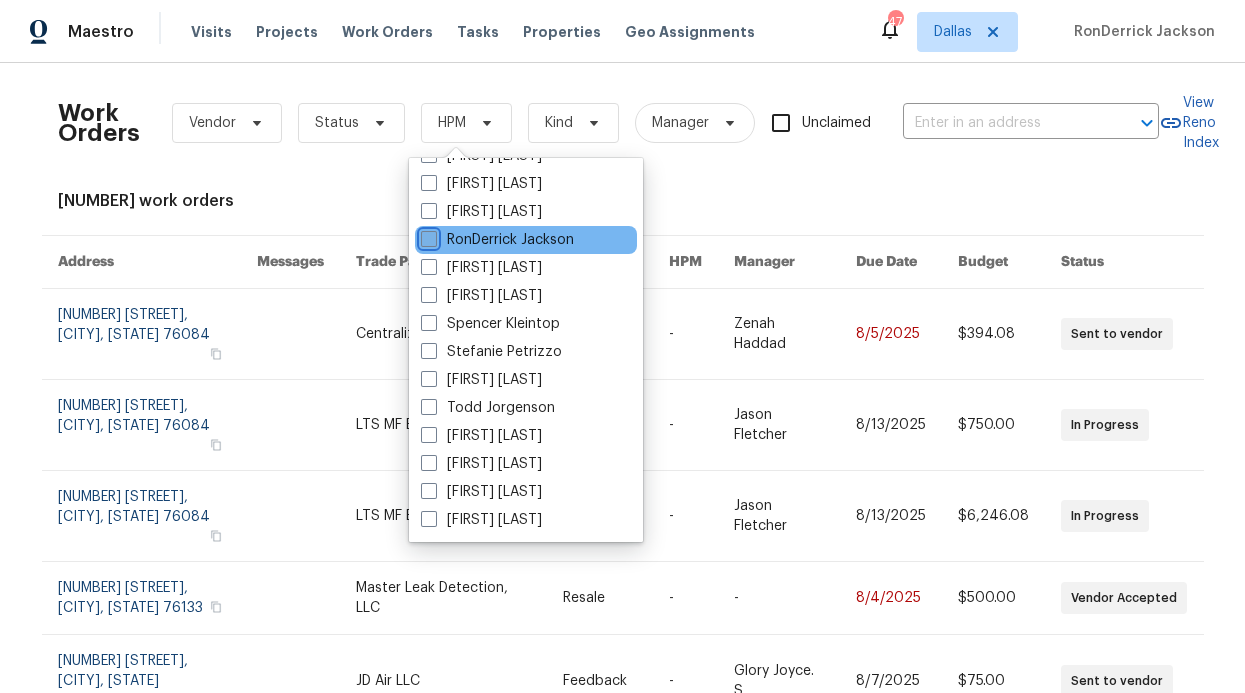click on "RonDerrick Jackson" at bounding box center [427, 236] 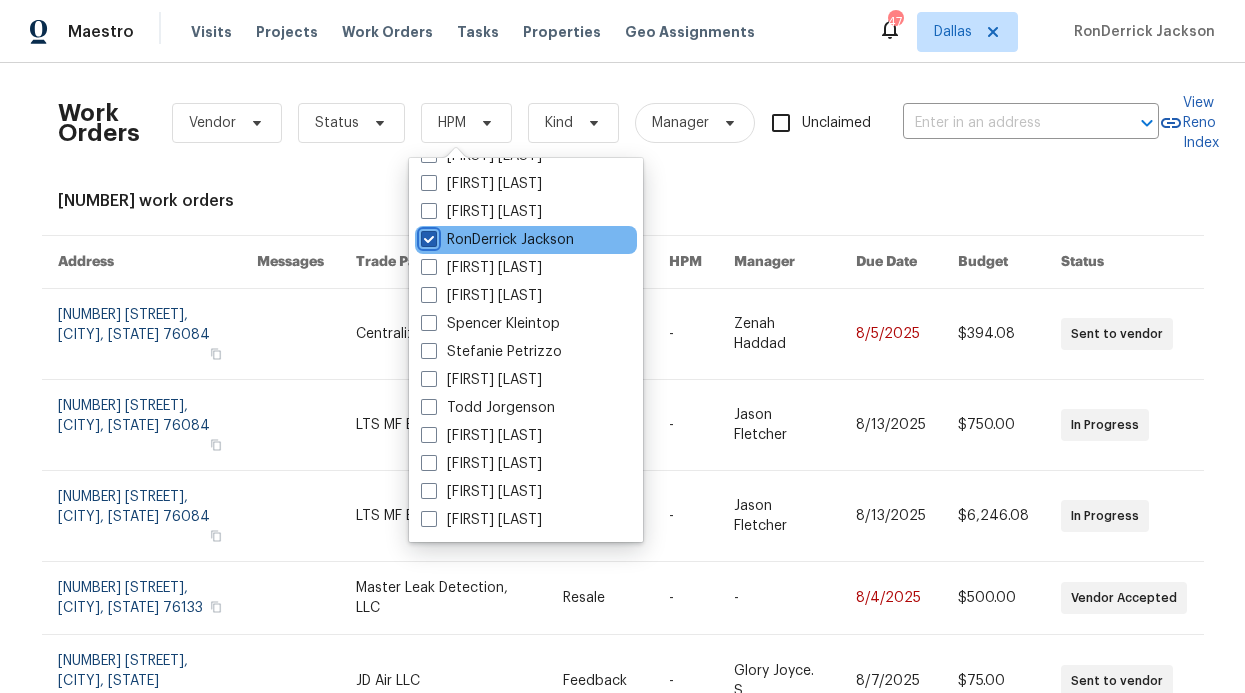 checkbox on "true" 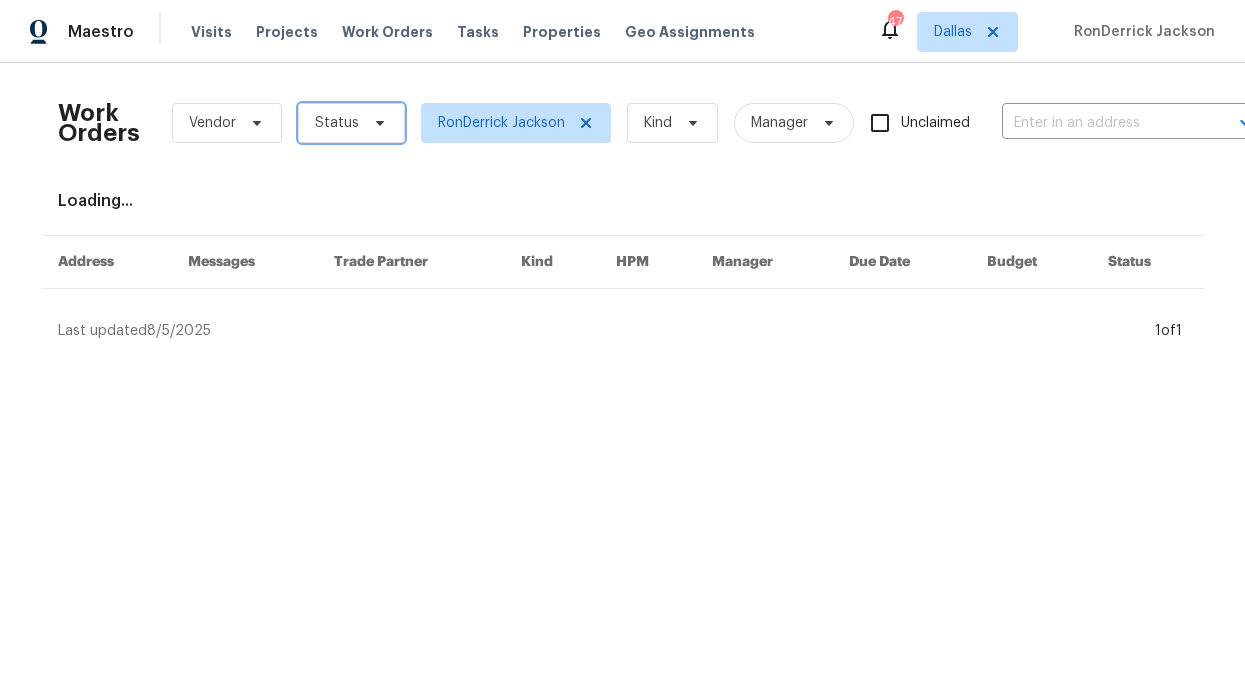click 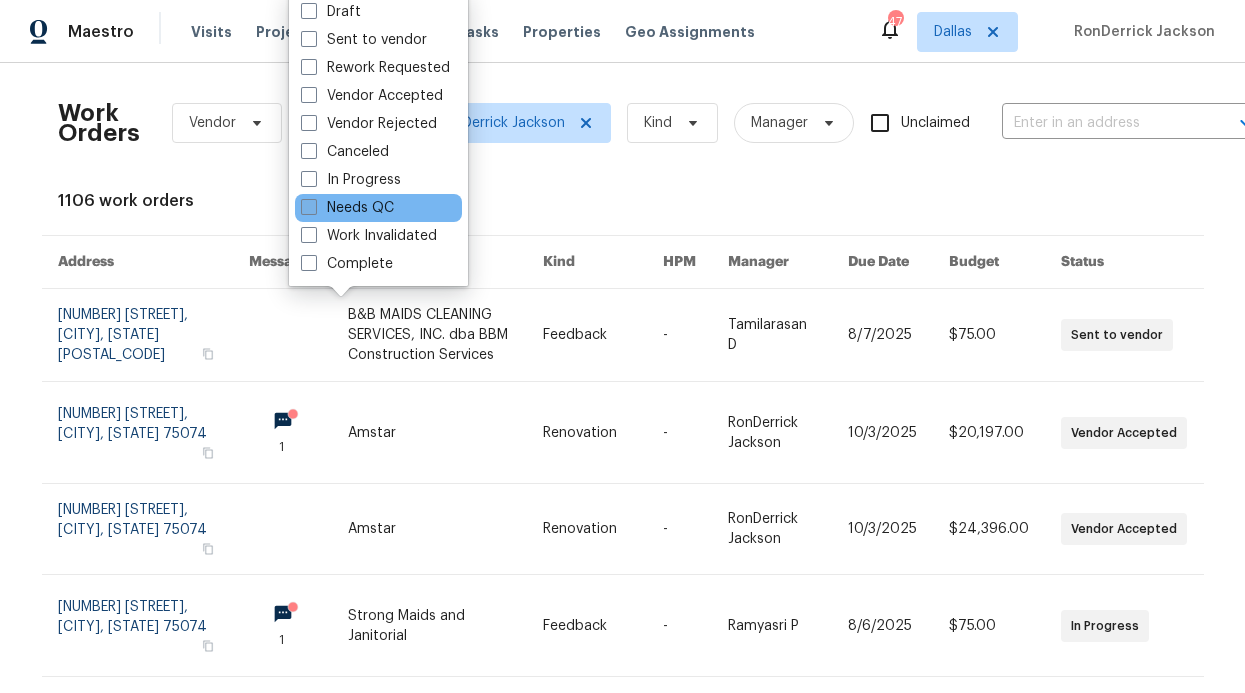 click on "Needs QC" at bounding box center (347, 208) 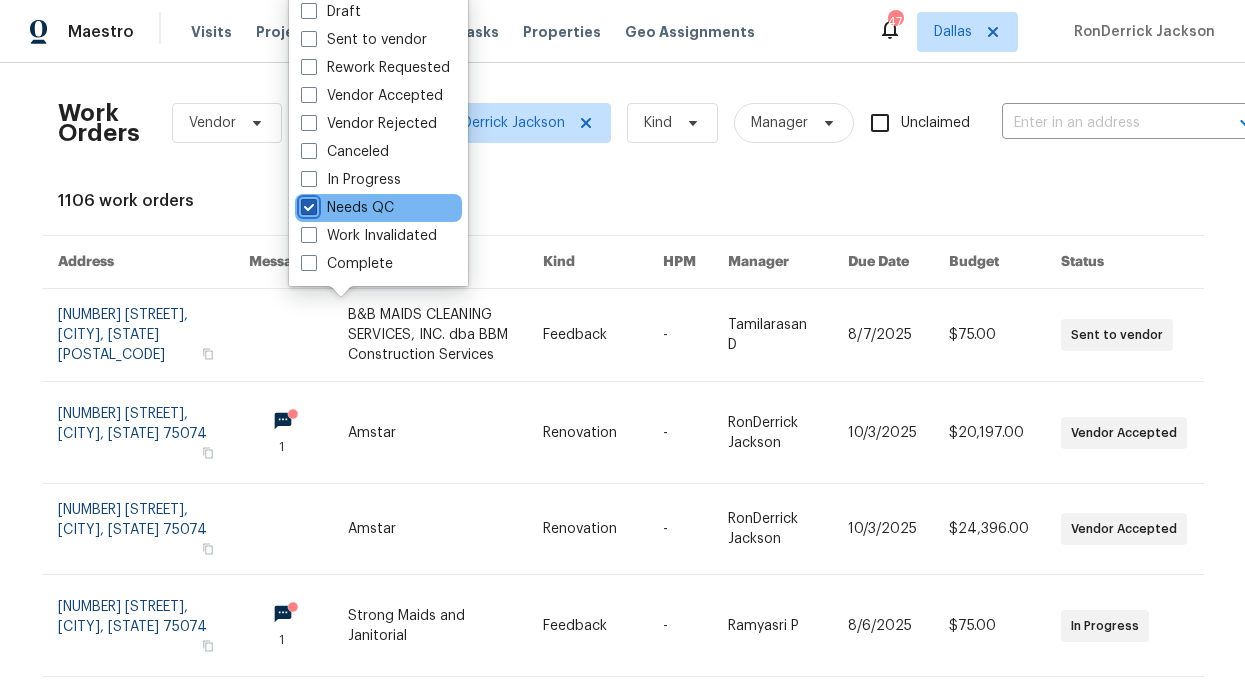 checkbox on "true" 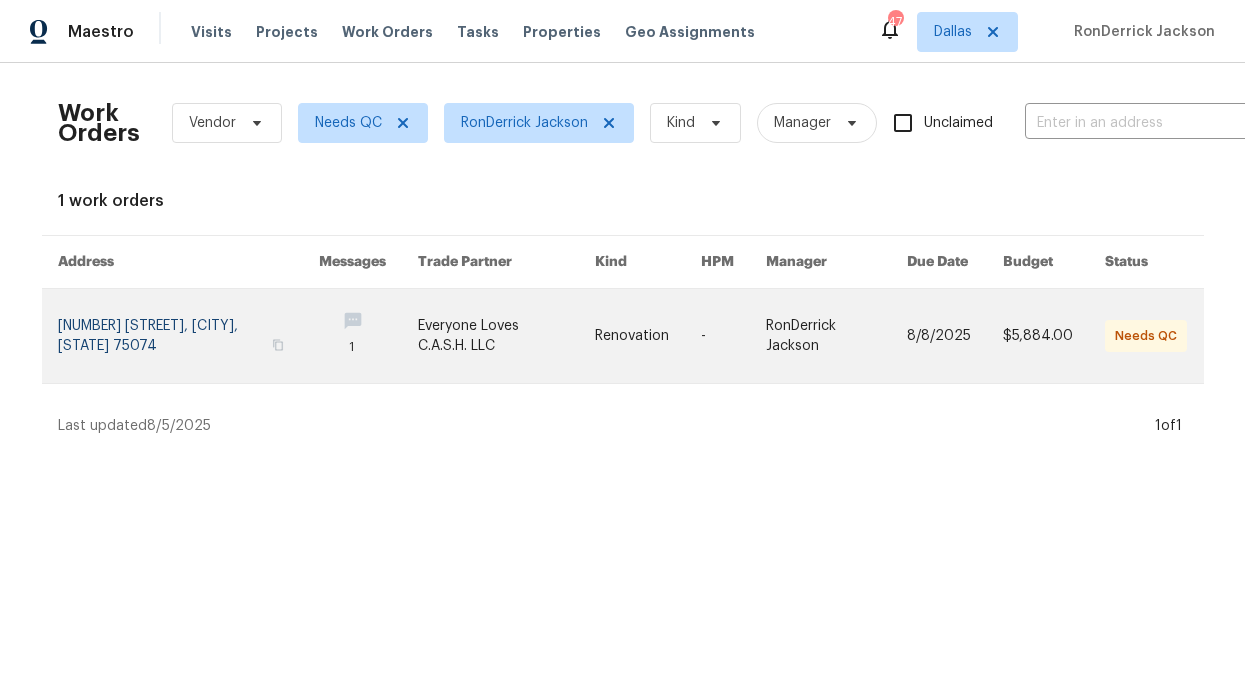 click at bounding box center (368, 336) 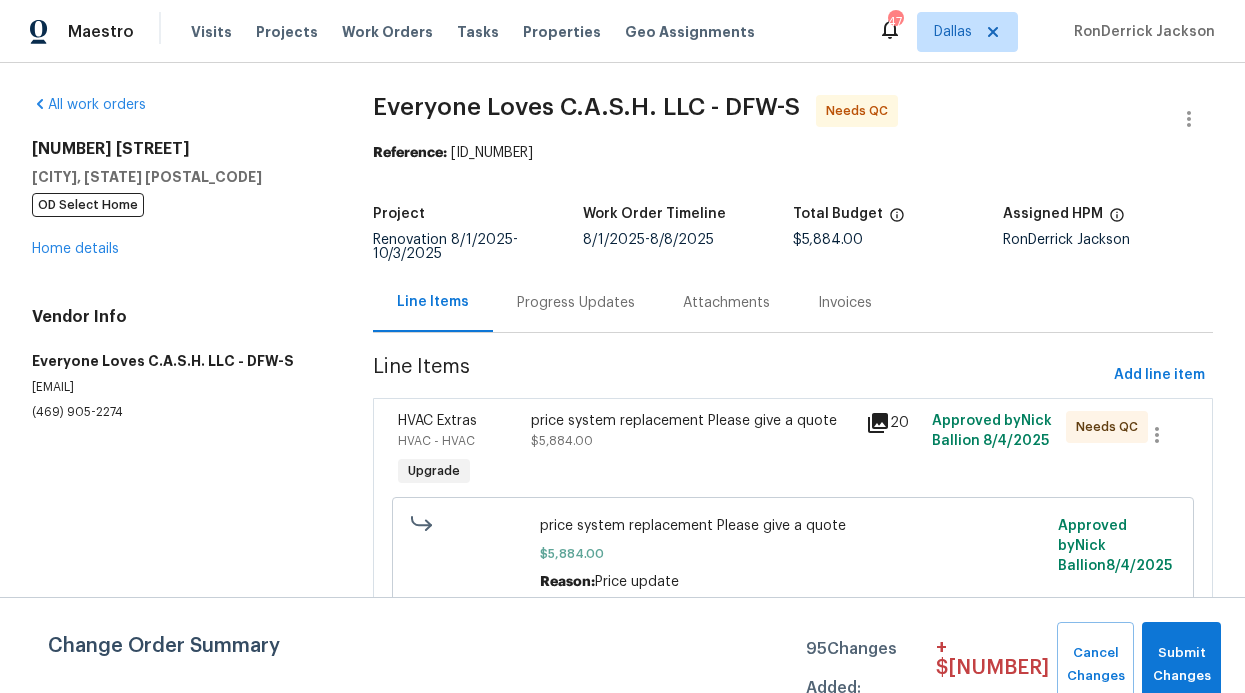 scroll, scrollTop: 9, scrollLeft: 0, axis: vertical 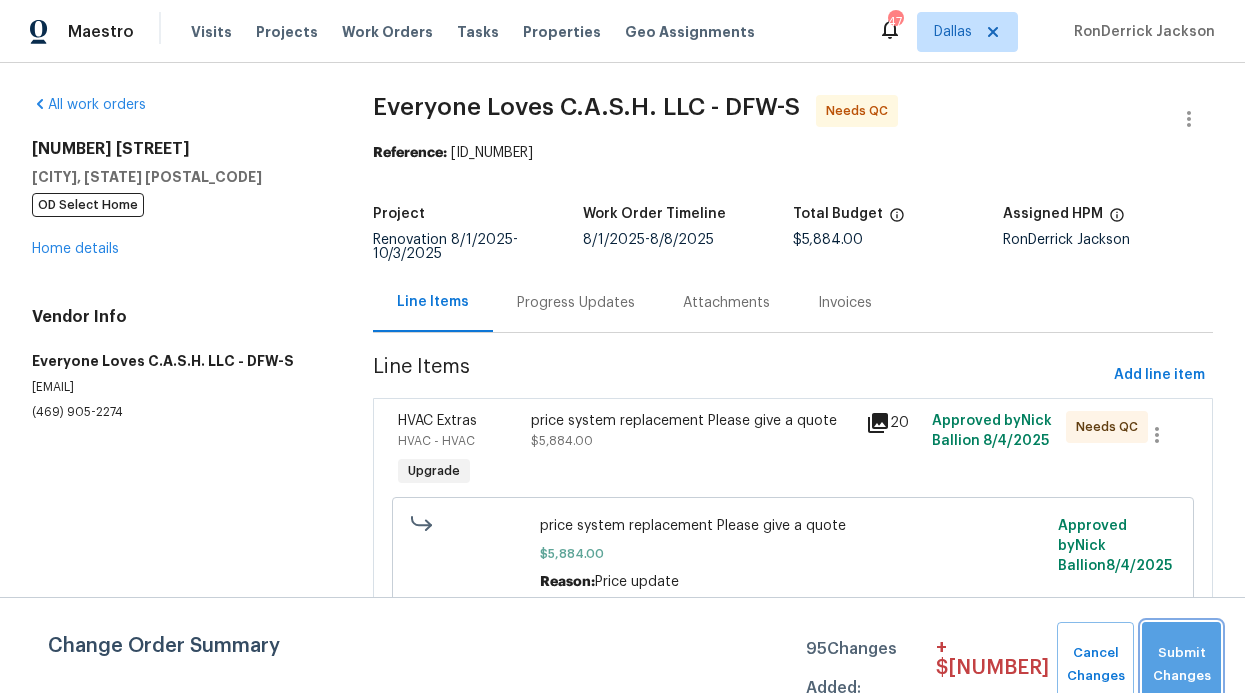 click on "Submit Changes" at bounding box center (1181, 665) 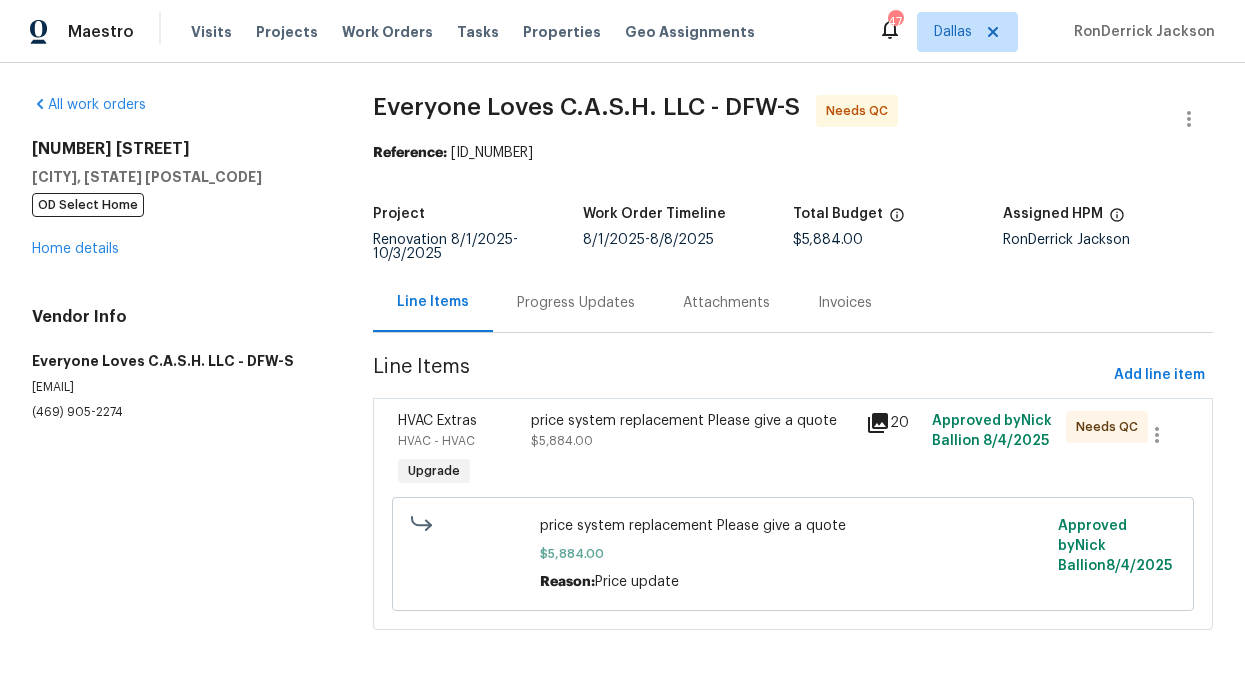 click on "price system replacement Please give a quote [PRICE]" at bounding box center (692, 431) 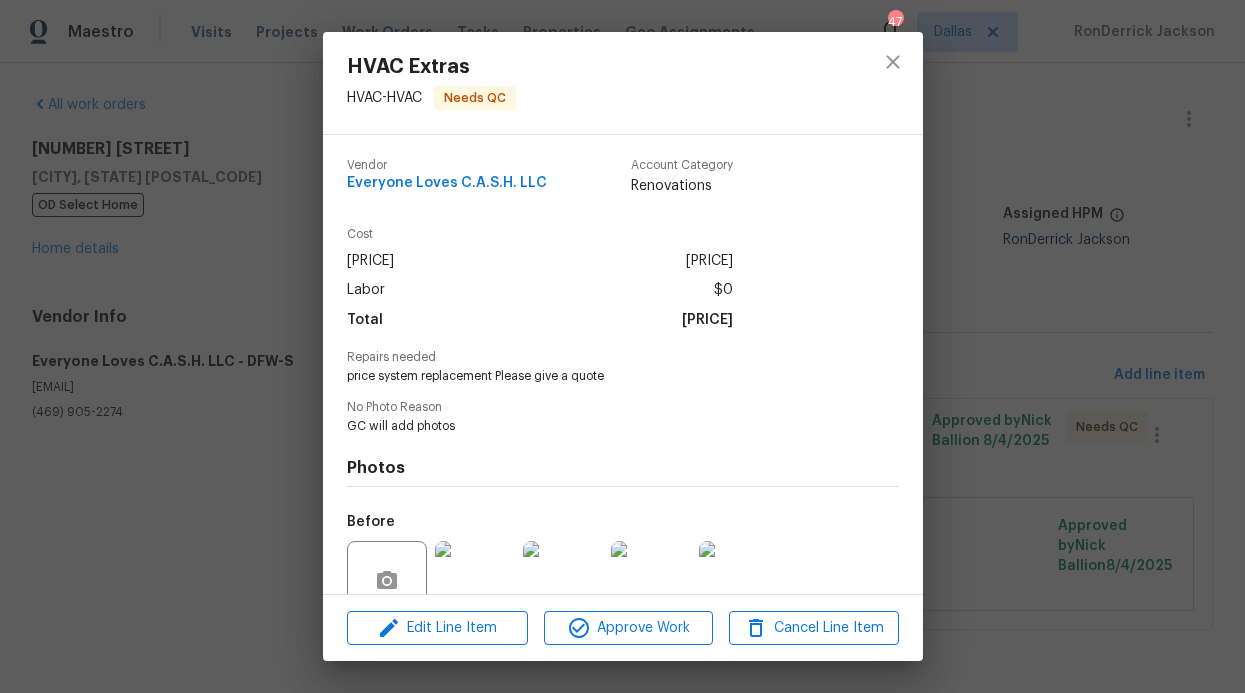 click on "Edit Line Item  Approve Work  Cancel Line Item" at bounding box center (623, 628) 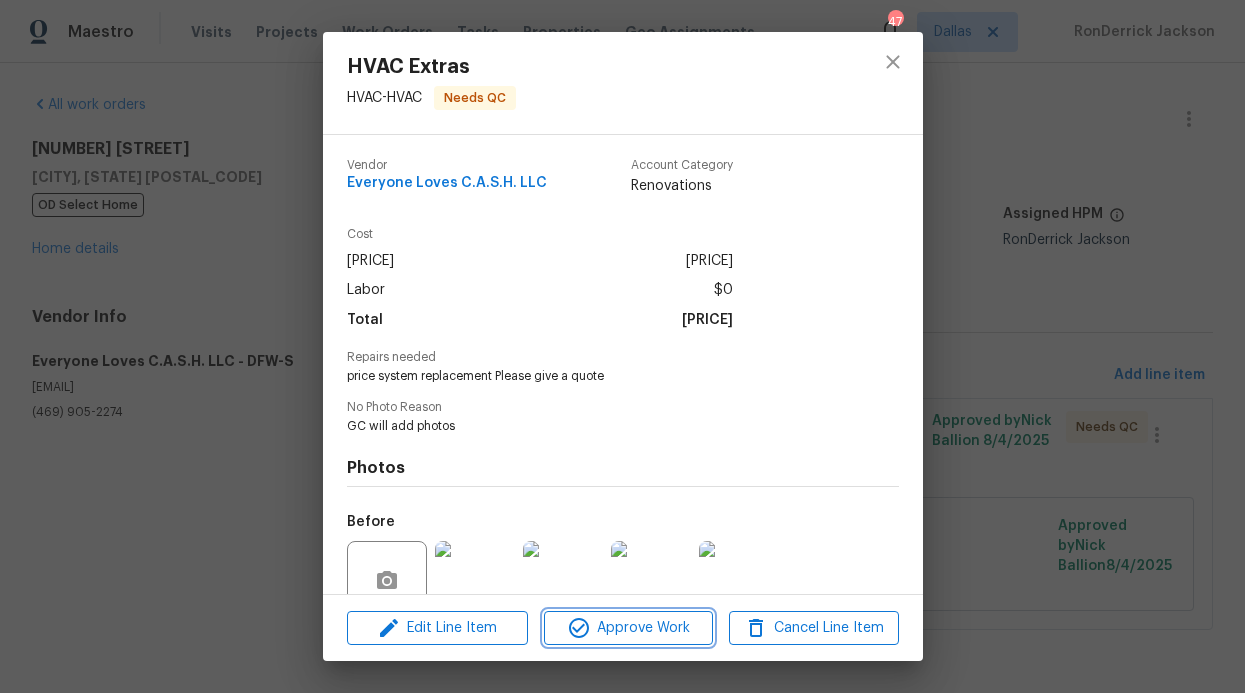 click on "Approve Work" at bounding box center (628, 628) 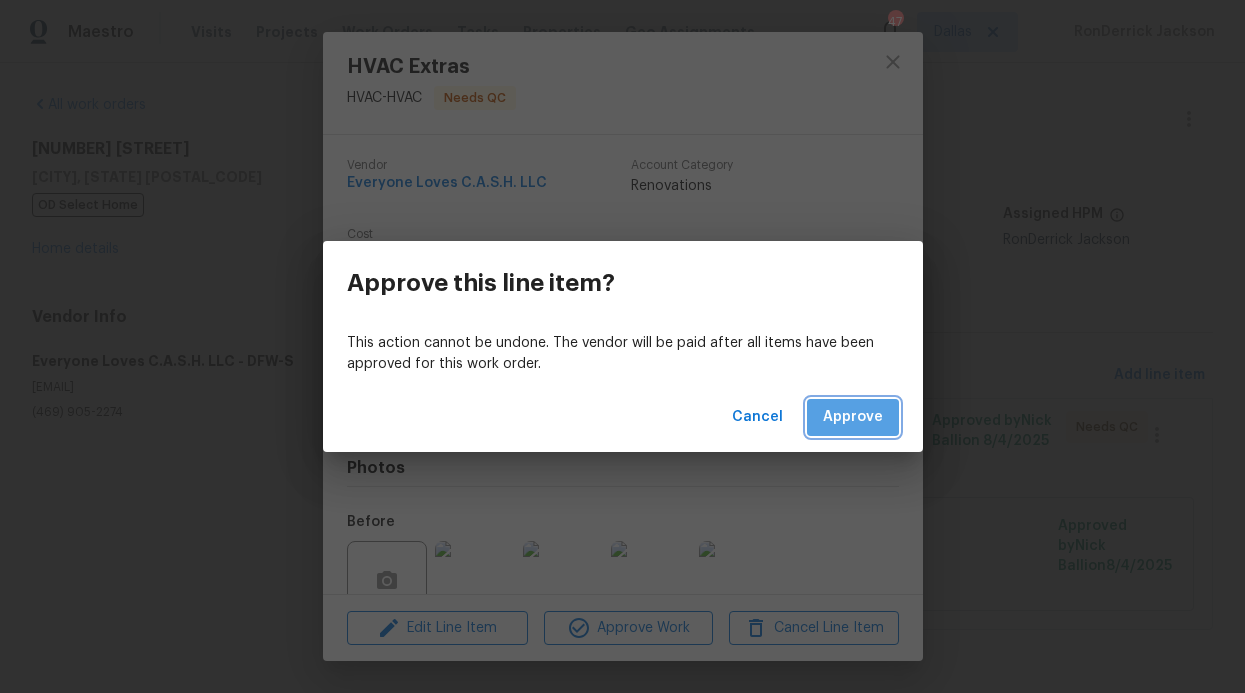 click on "Approve" at bounding box center [853, 417] 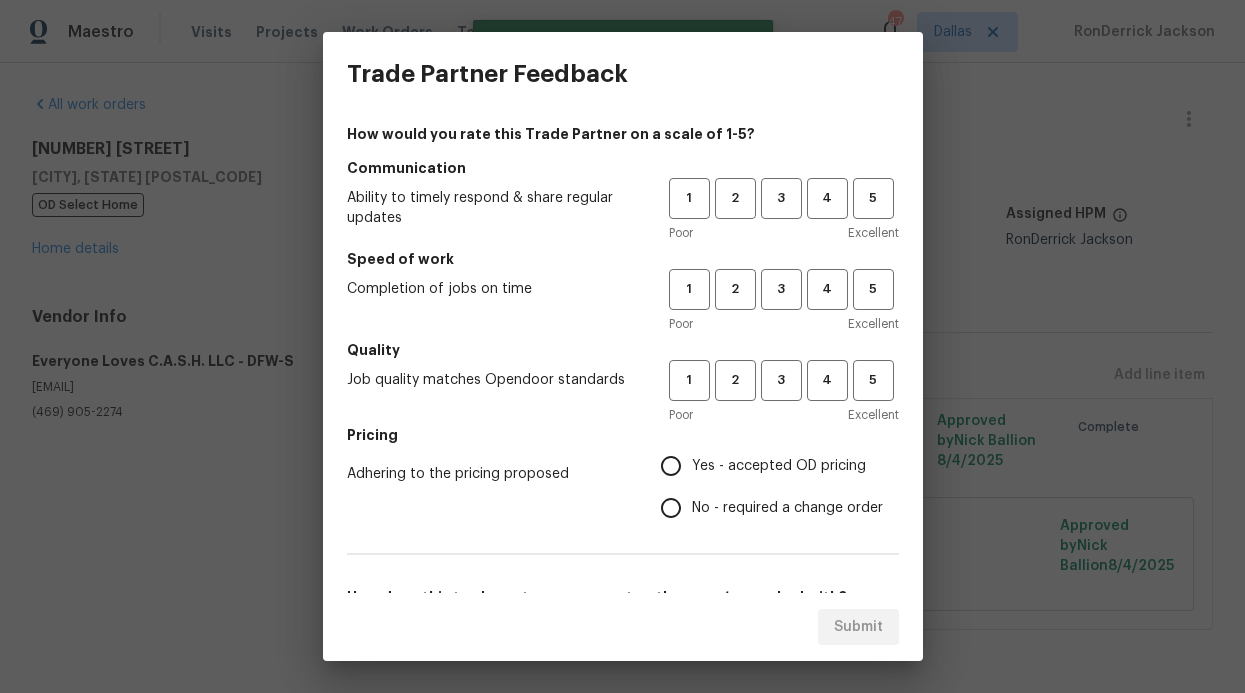 click on "Excellent" at bounding box center (873, 233) 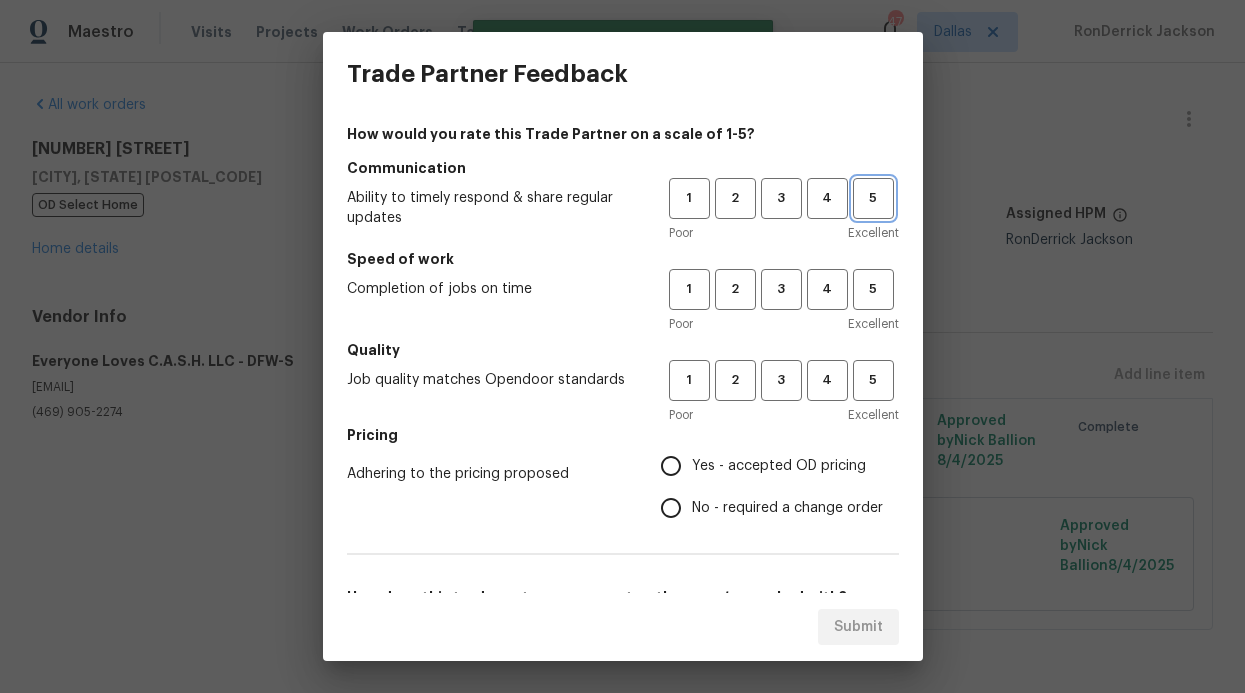 click on "5" at bounding box center (873, 198) 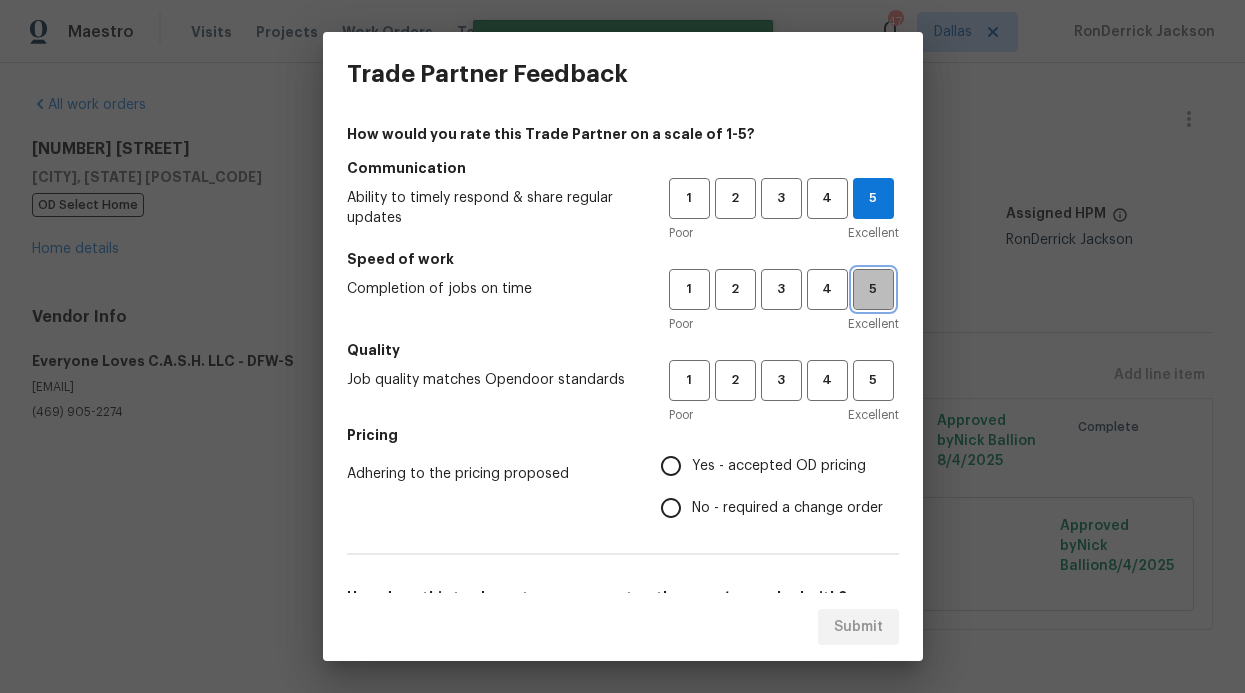 click on "5" at bounding box center [873, 289] 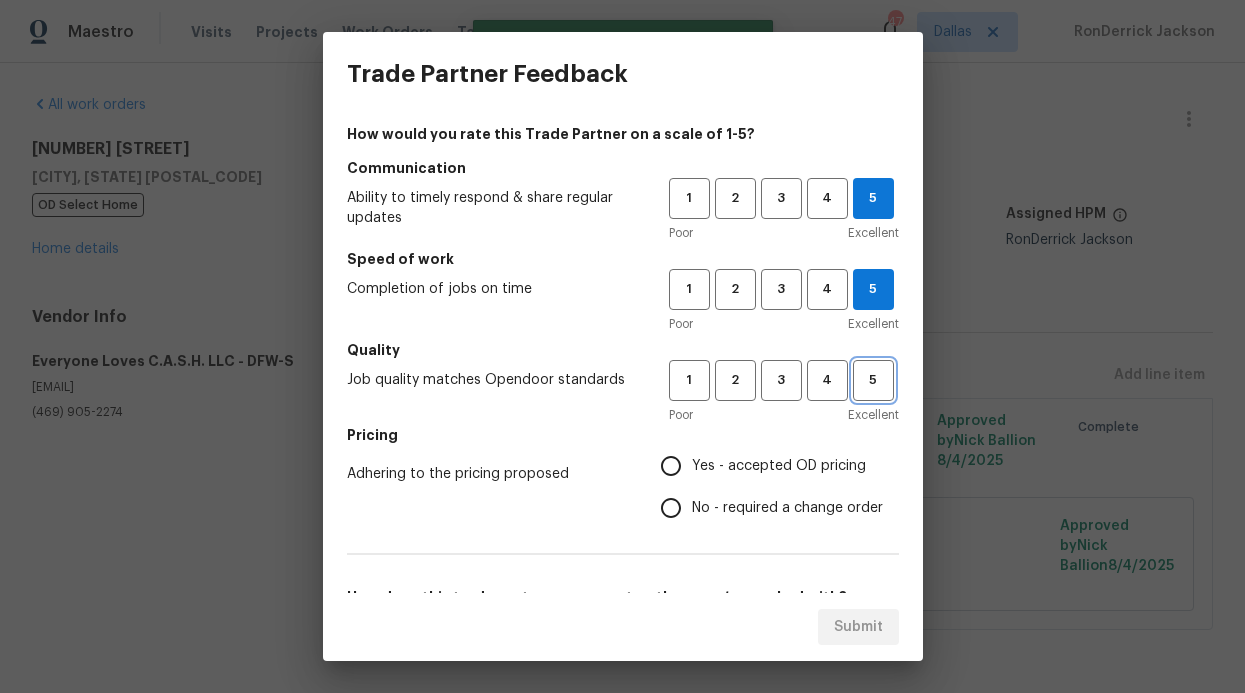 click on "5" at bounding box center [873, 380] 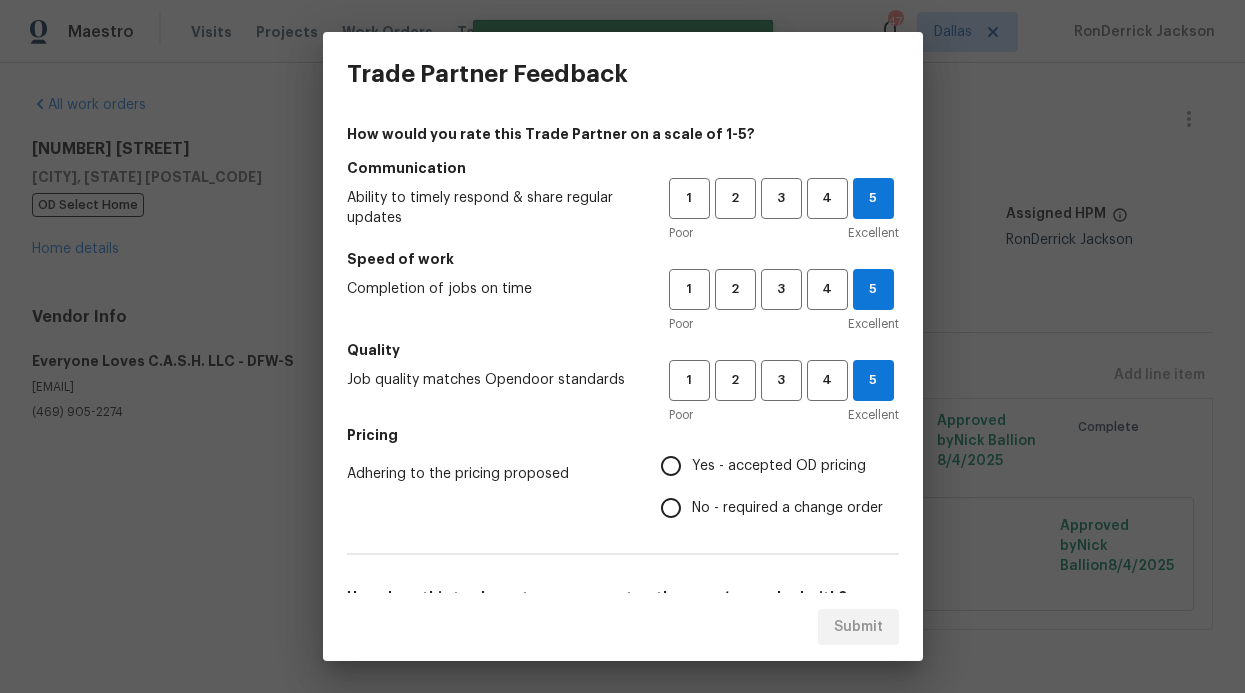 click on "Yes - accepted OD pricing" at bounding box center [766, 466] 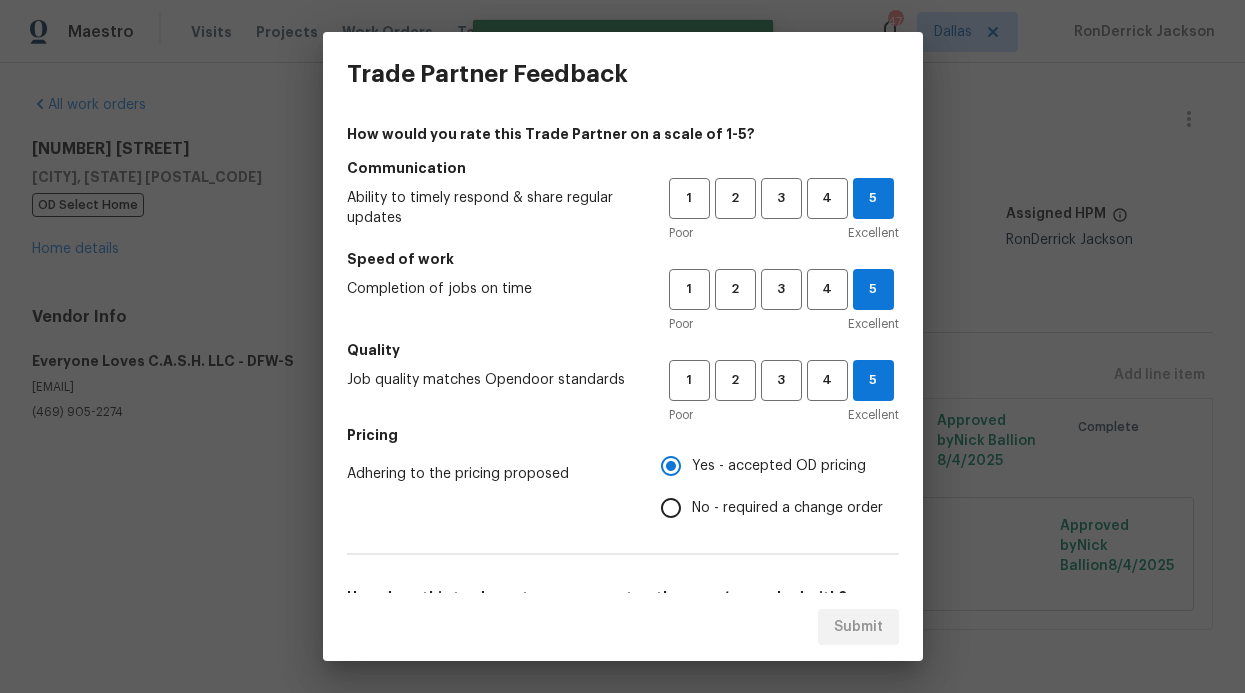 scroll, scrollTop: 322, scrollLeft: 0, axis: vertical 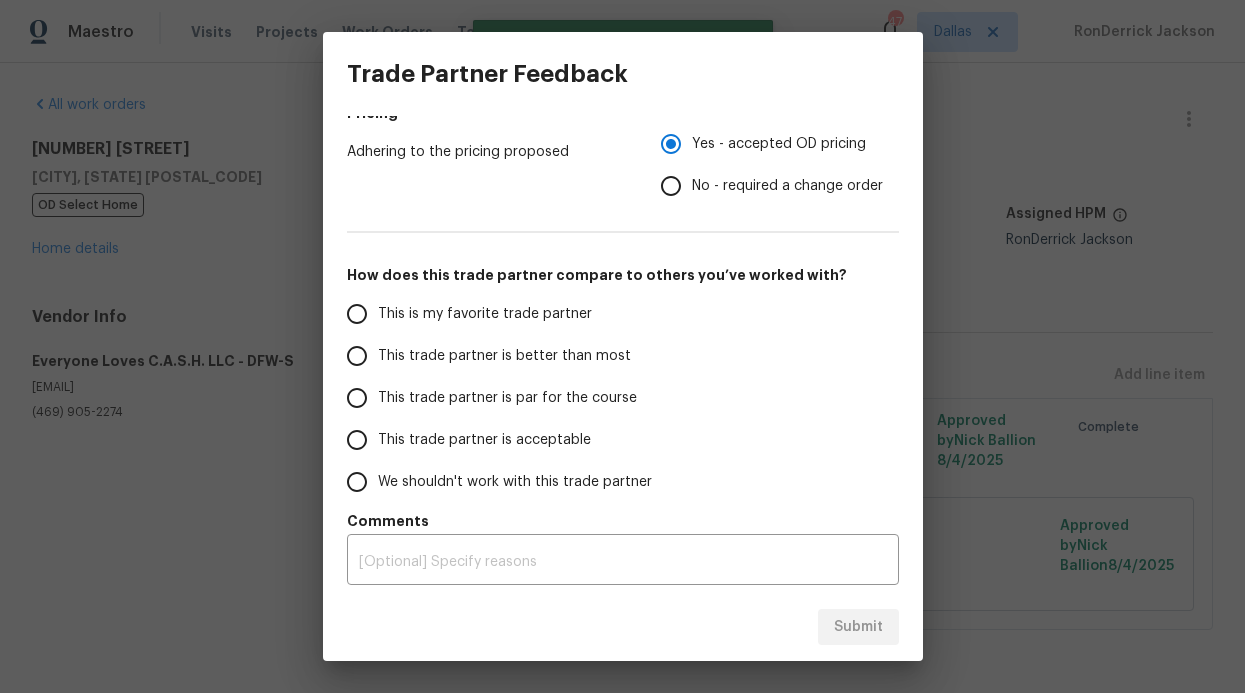 click on "This trade partner is better than most" at bounding box center [494, 356] 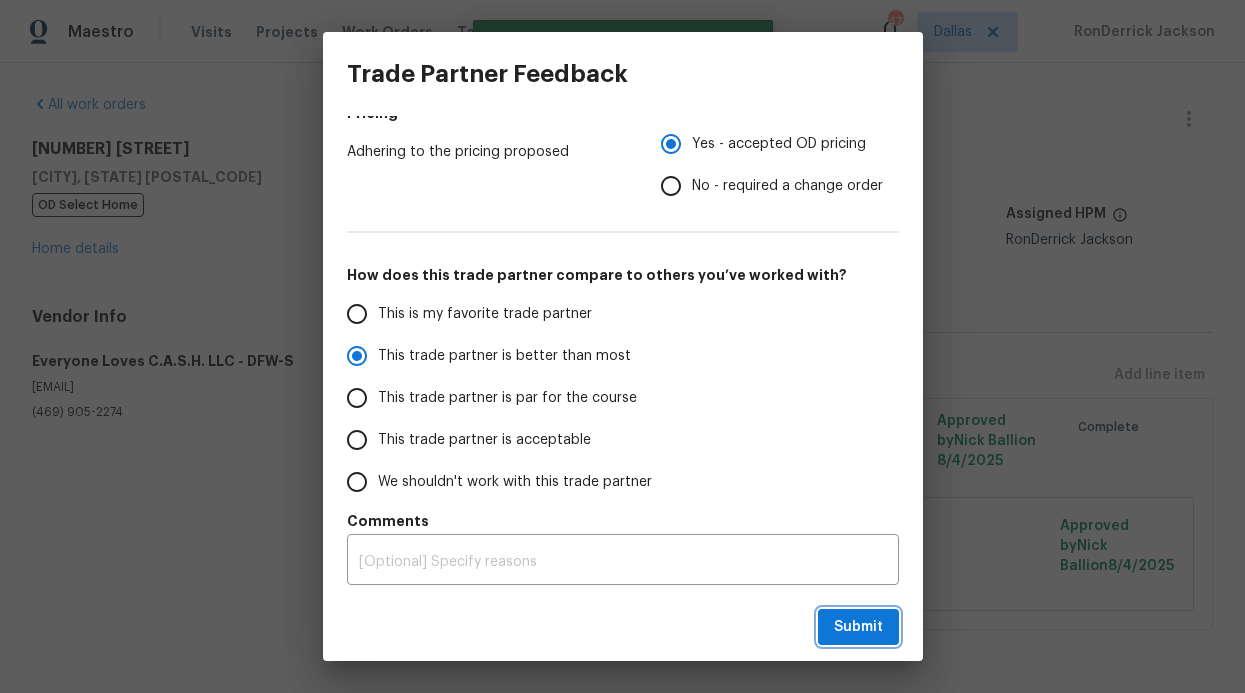 click on "Submit" at bounding box center (858, 627) 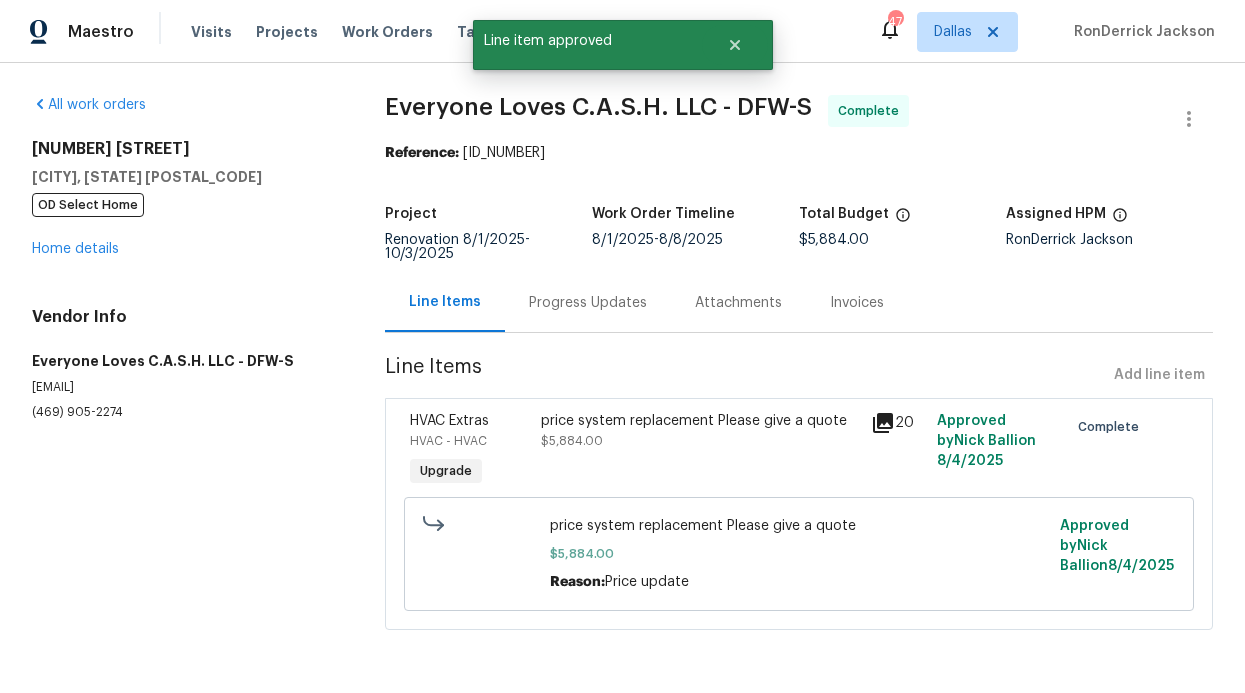 radio on "false" 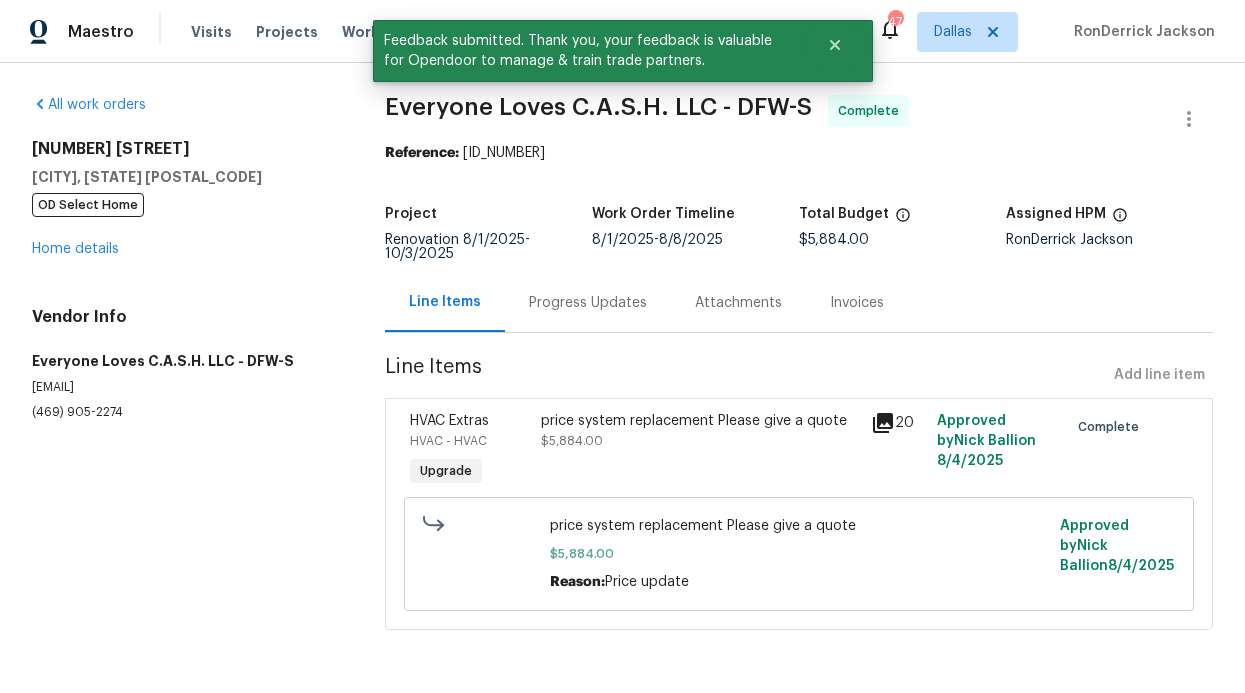 scroll, scrollTop: 0, scrollLeft: 0, axis: both 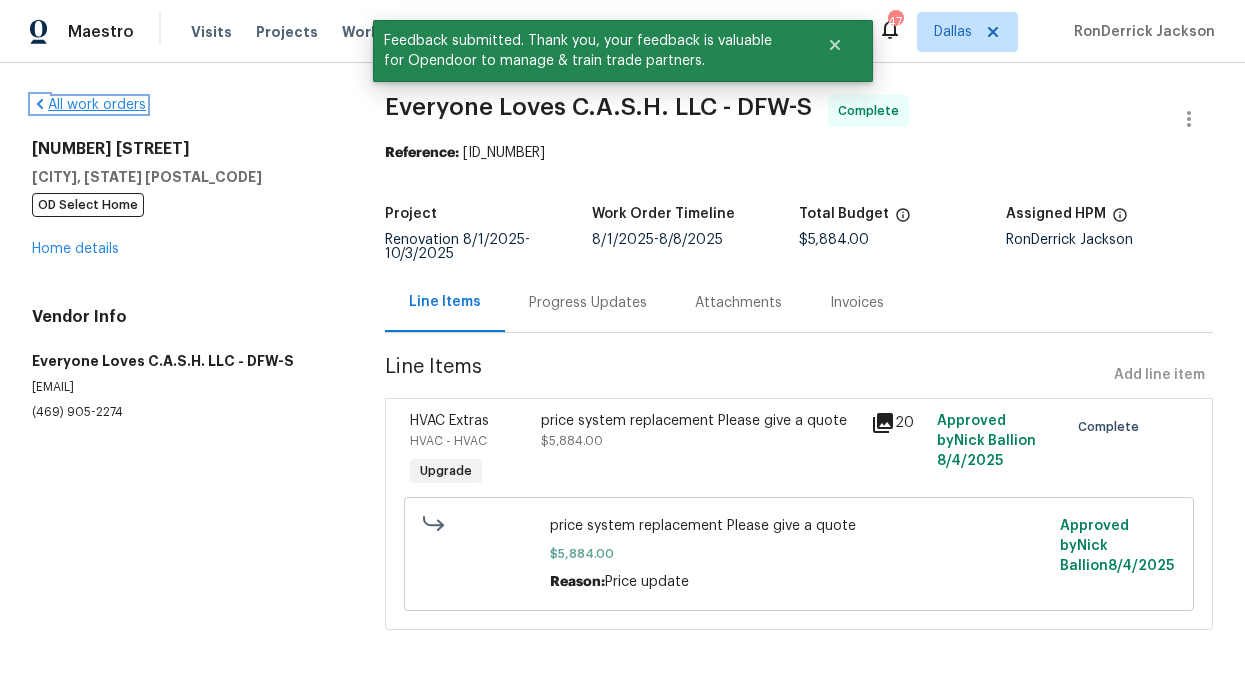 click on "All work orders" at bounding box center (89, 105) 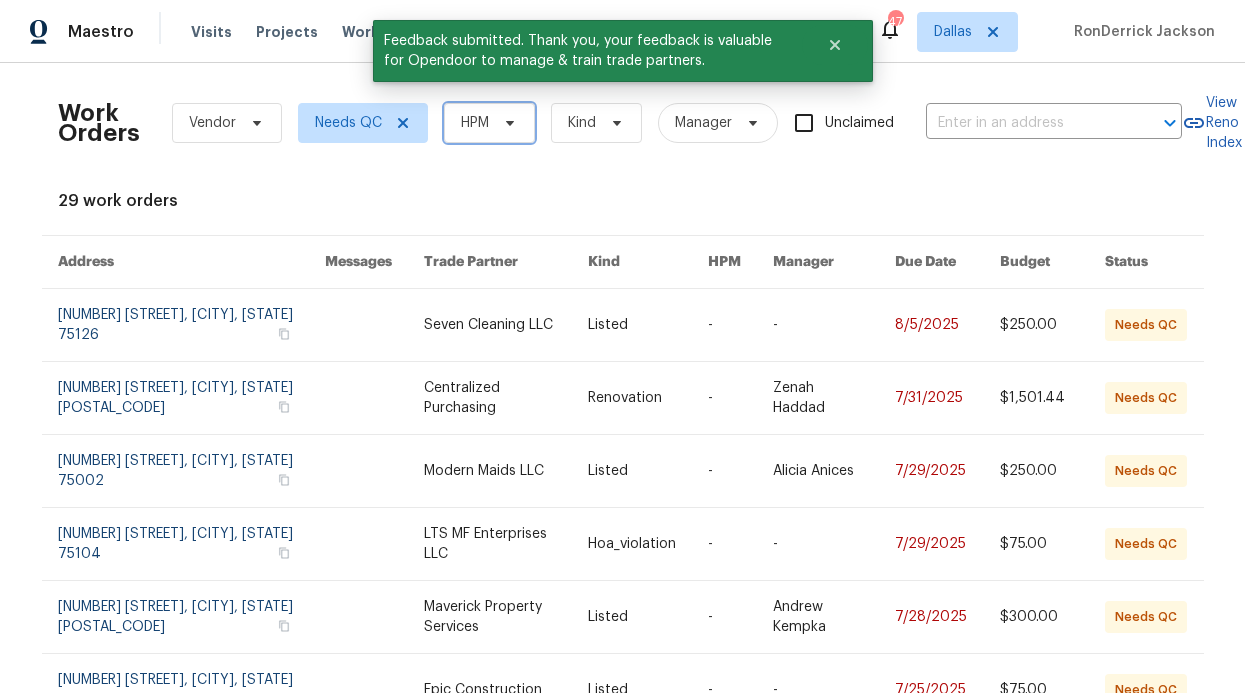 click on "HPM" at bounding box center [475, 123] 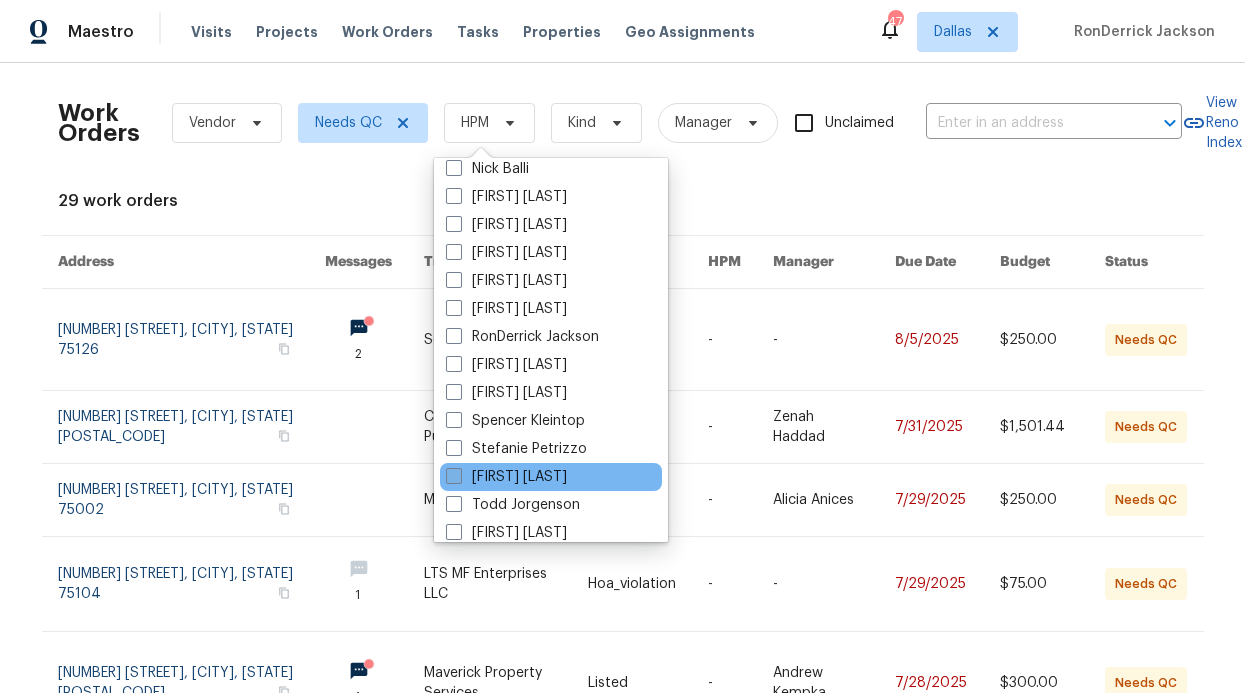 scroll, scrollTop: 1116, scrollLeft: 0, axis: vertical 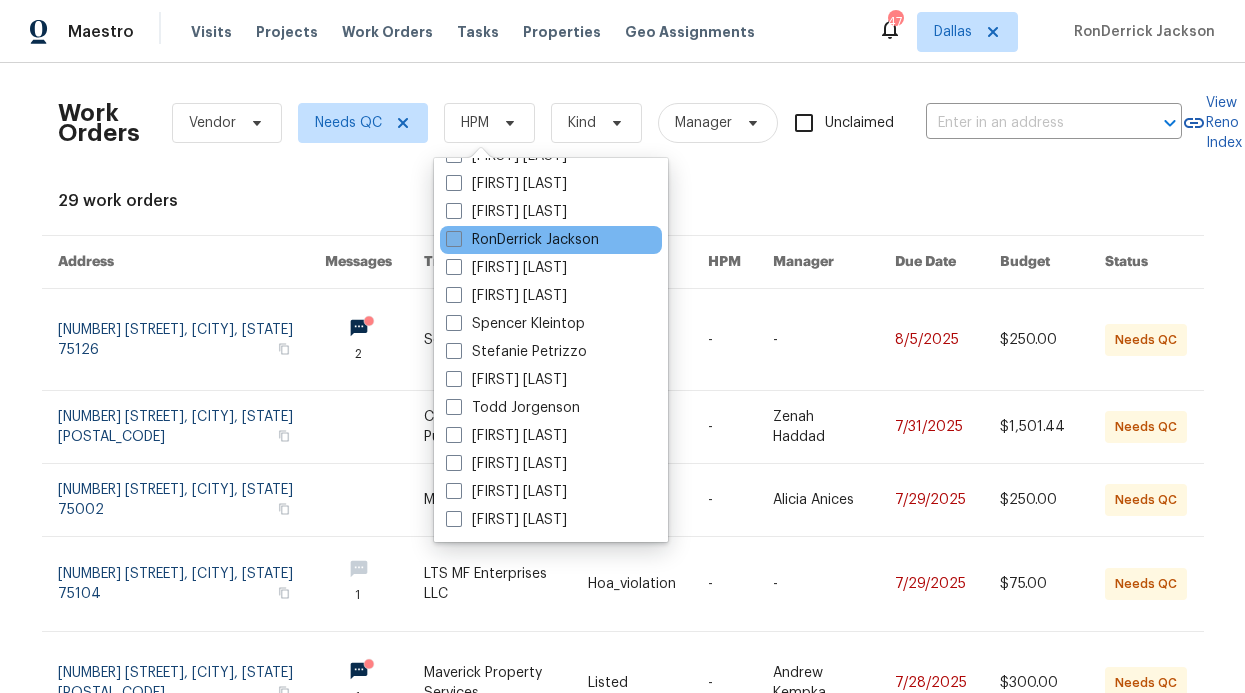 click on "RonDerrick Jackson" at bounding box center (522, 240) 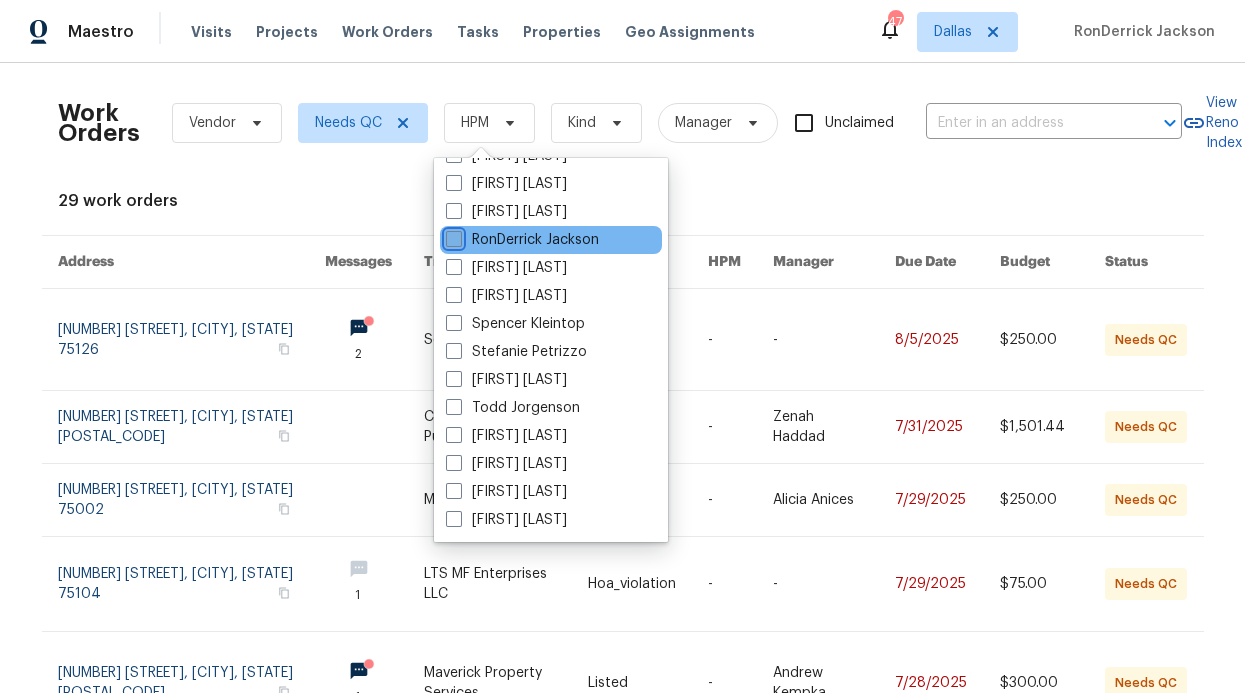 click on "RonDerrick Jackson" at bounding box center [452, 236] 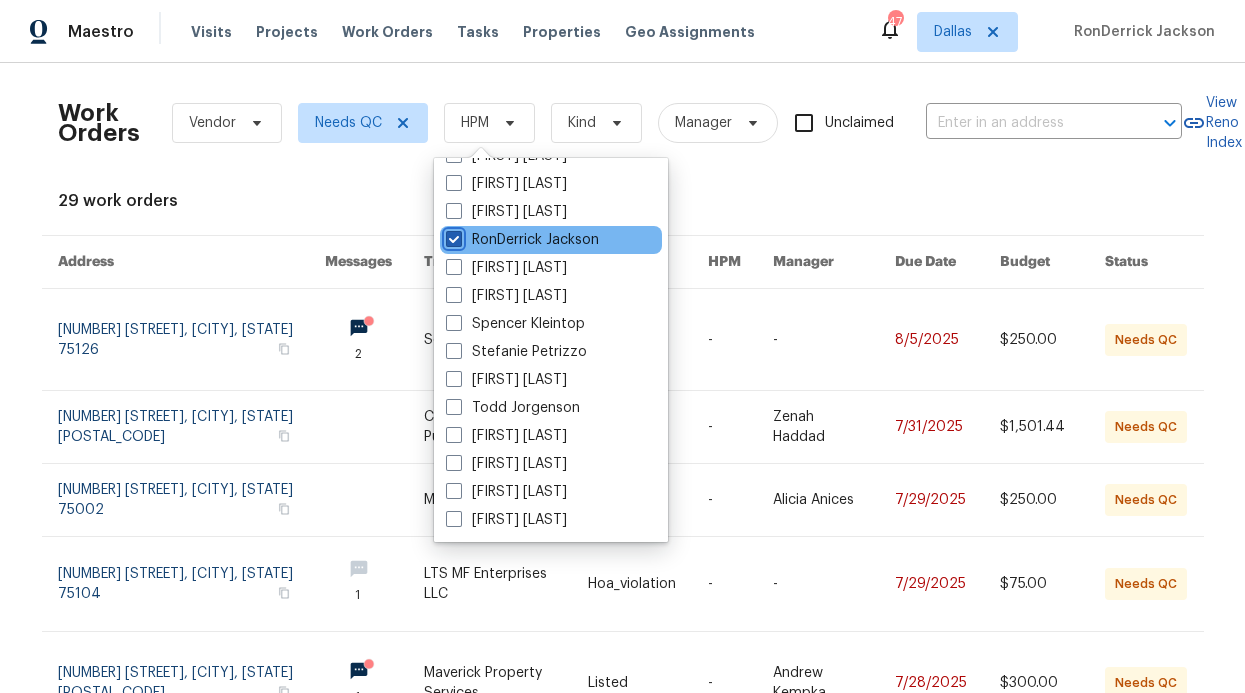 checkbox on "true" 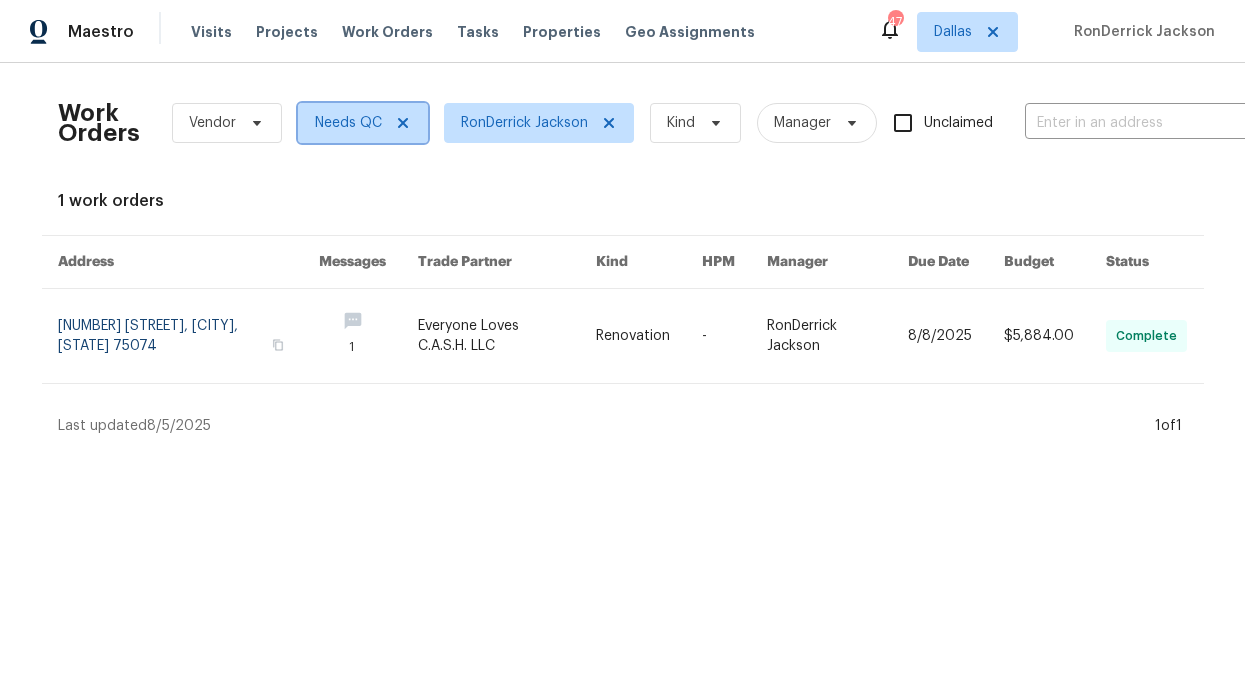 click on "Needs QC" at bounding box center [363, 123] 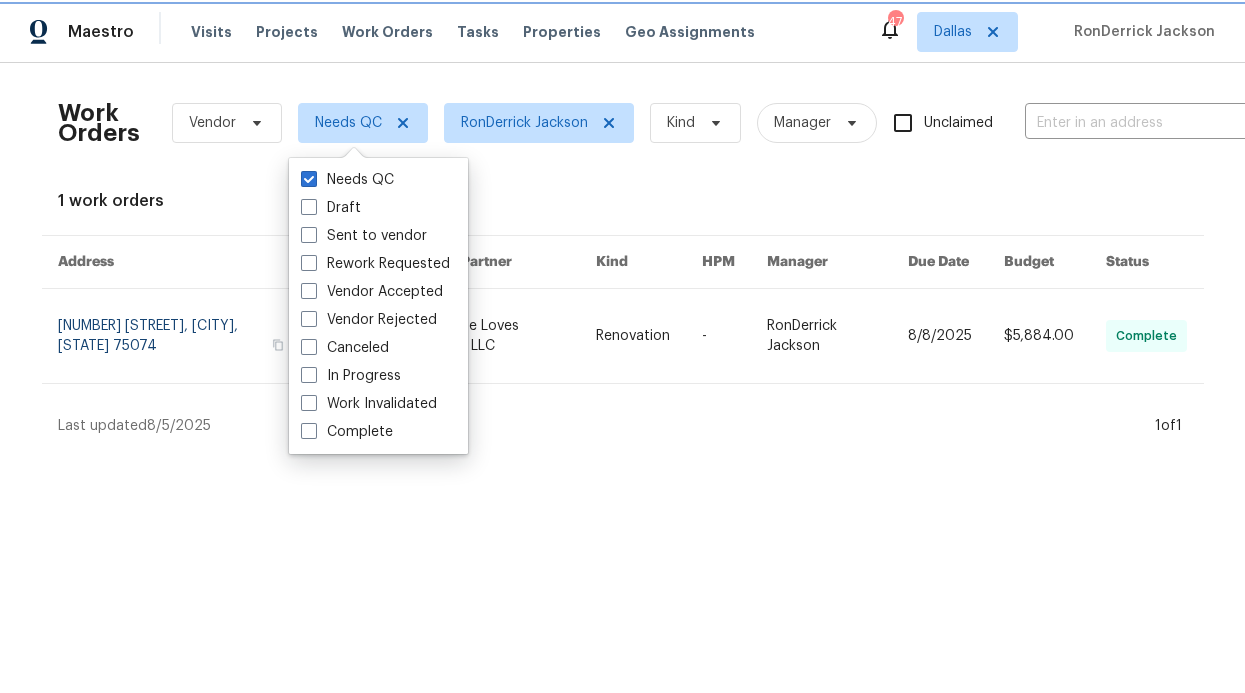 click 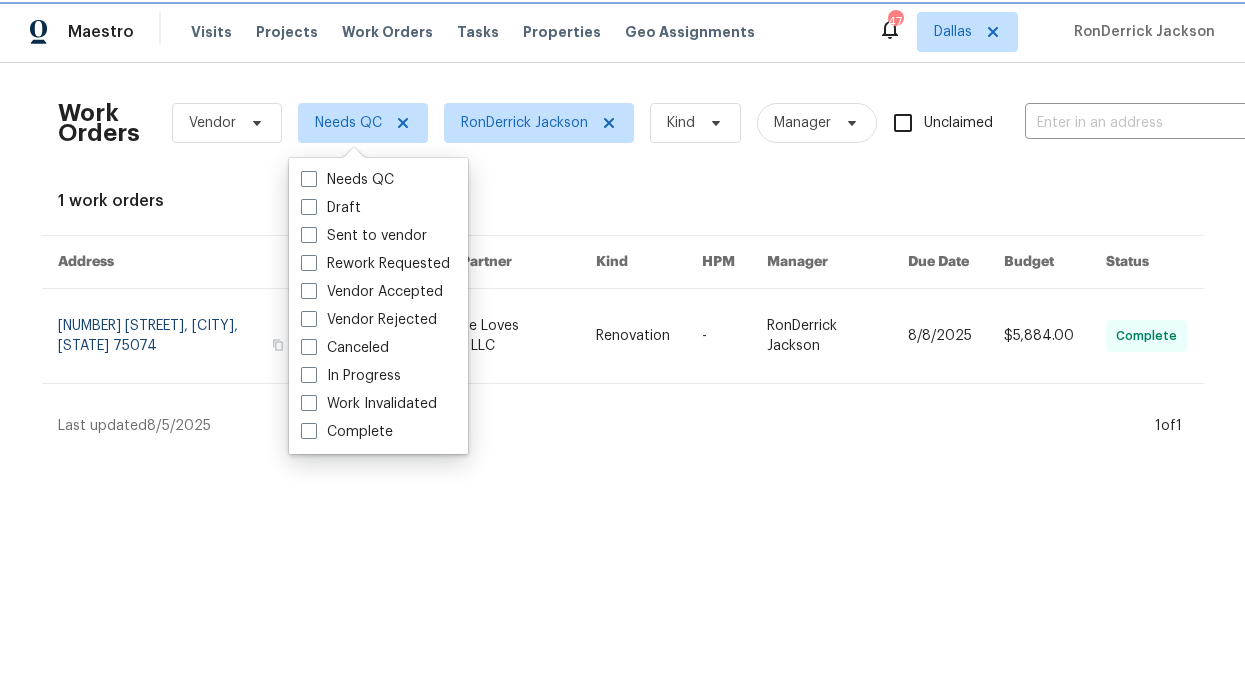 checkbox on "false" 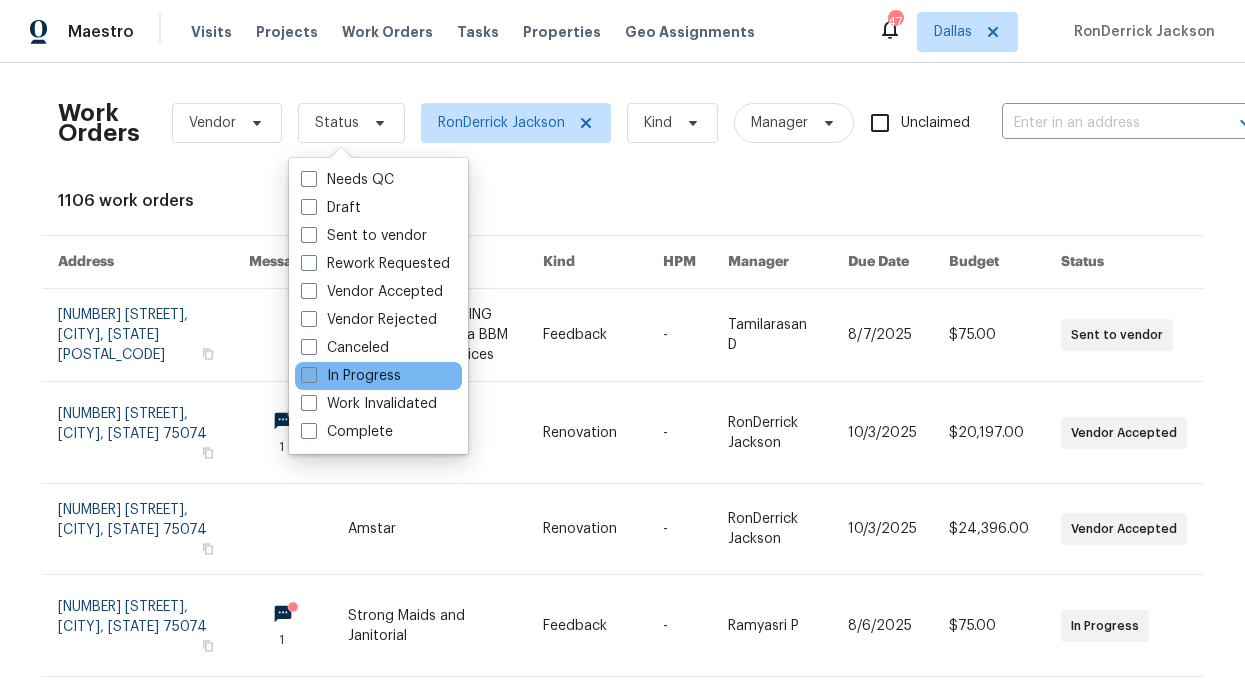 click at bounding box center [309, 375] 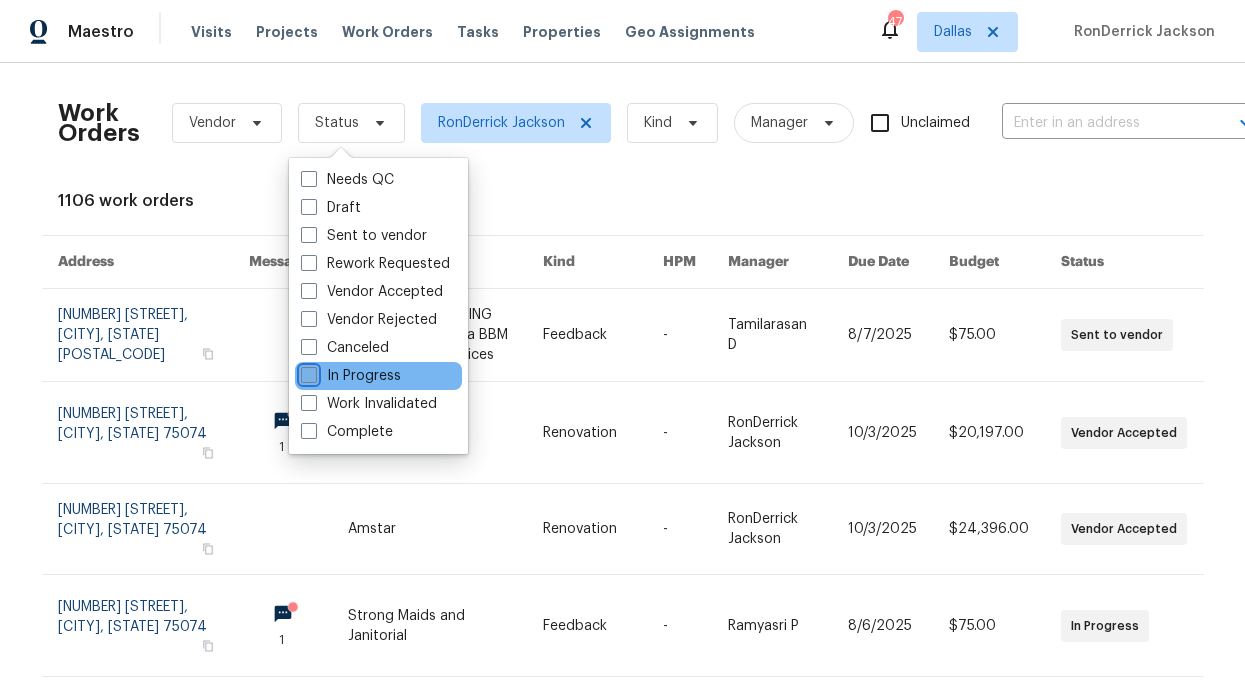 click on "In Progress" at bounding box center [307, 372] 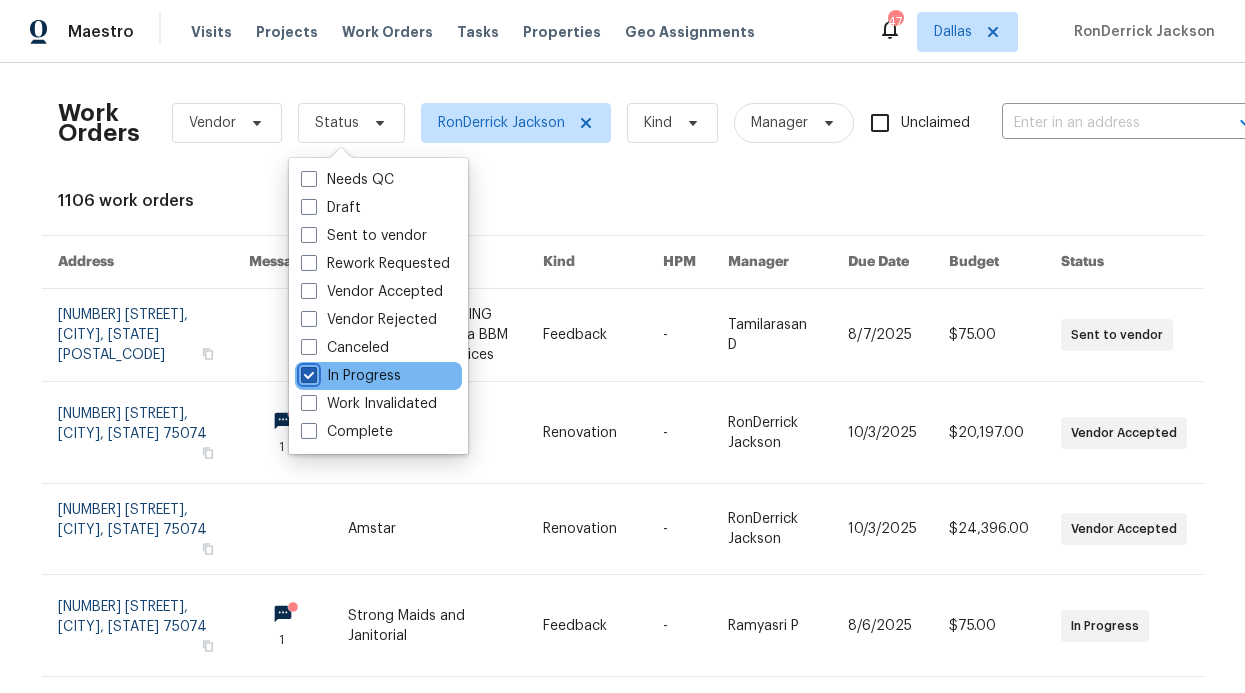 checkbox on "true" 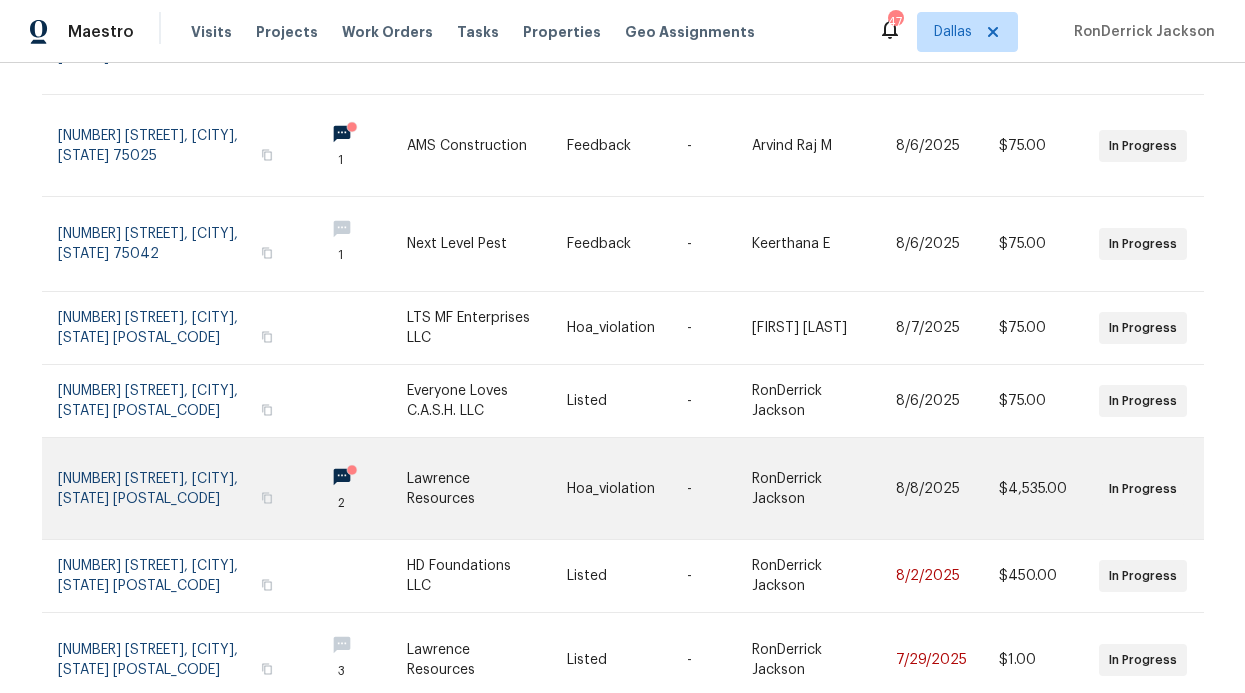 scroll, scrollTop: 487, scrollLeft: 0, axis: vertical 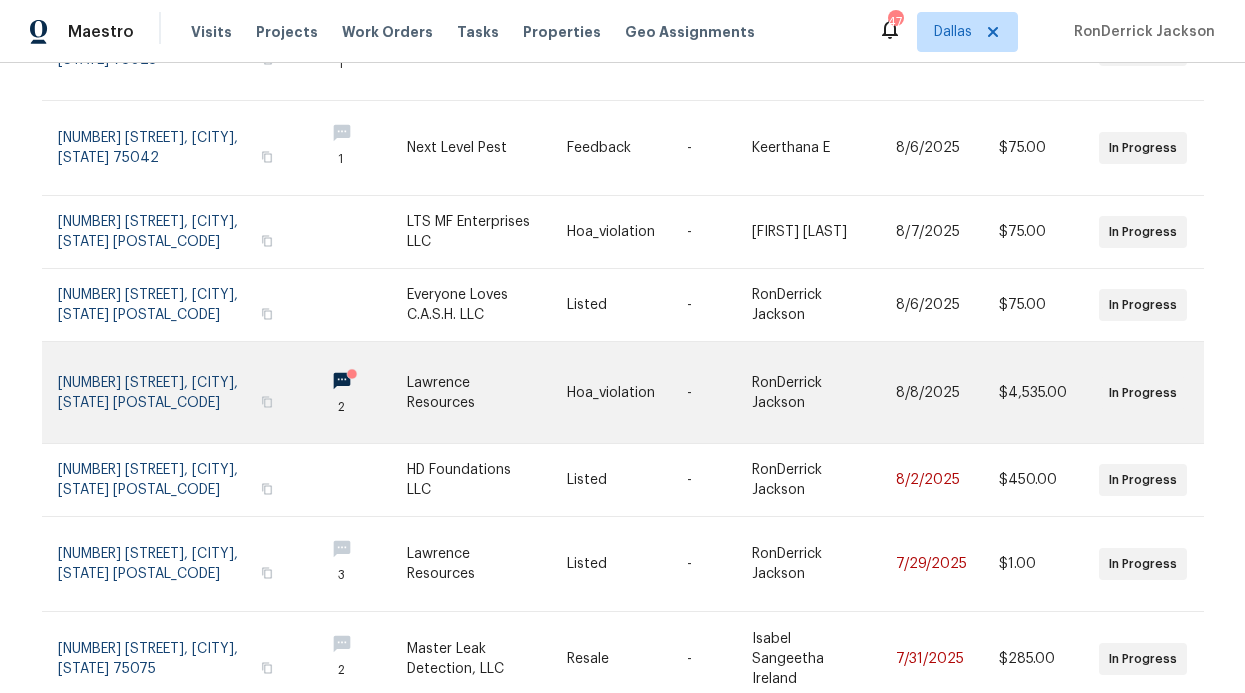 click at bounding box center (357, 392) 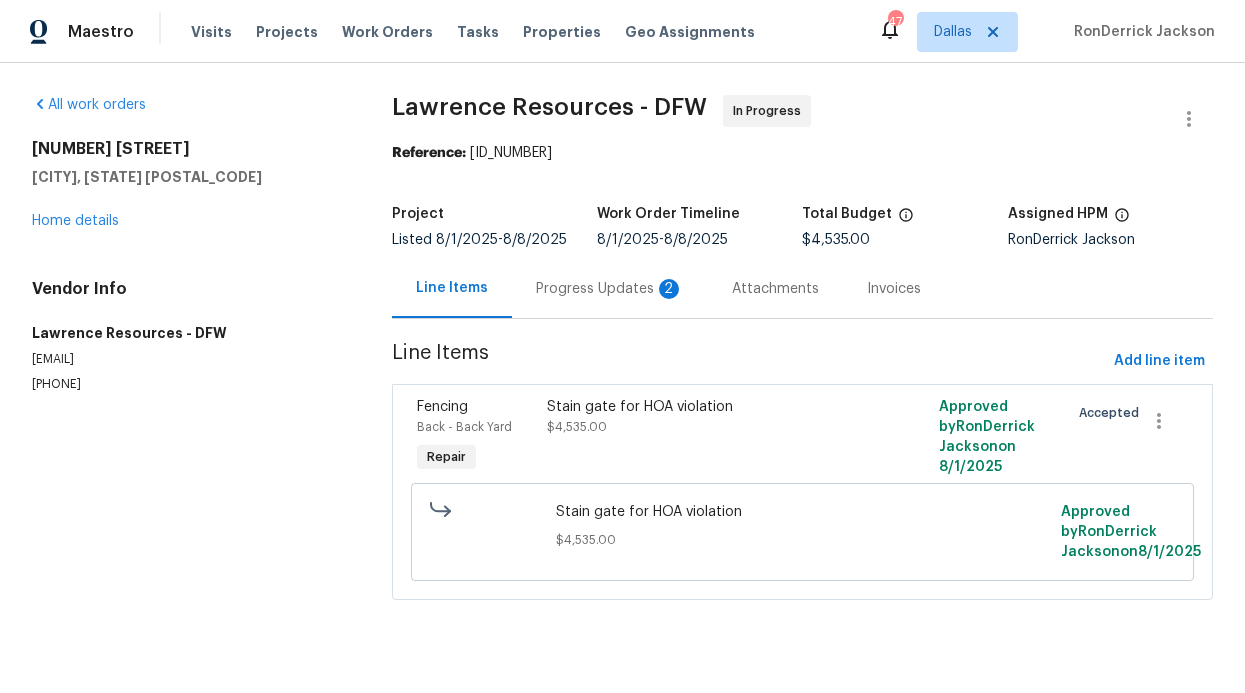 click on "Progress Updates 2" at bounding box center [610, 288] 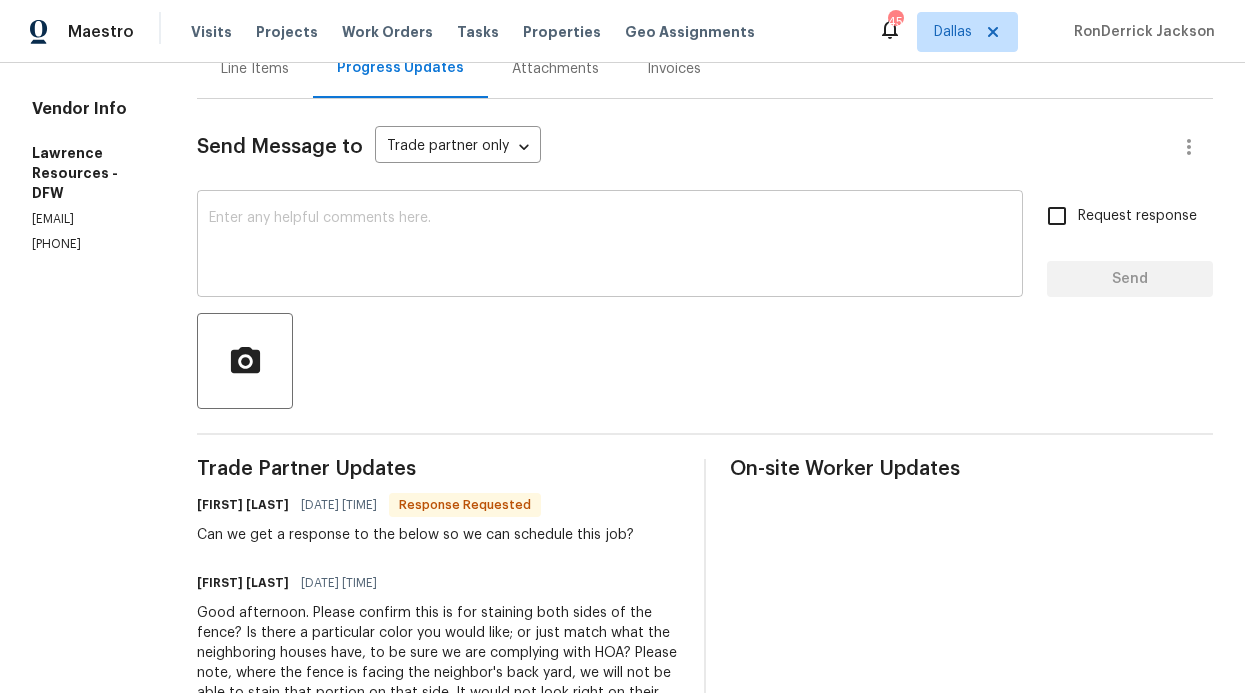 scroll, scrollTop: 171, scrollLeft: 0, axis: vertical 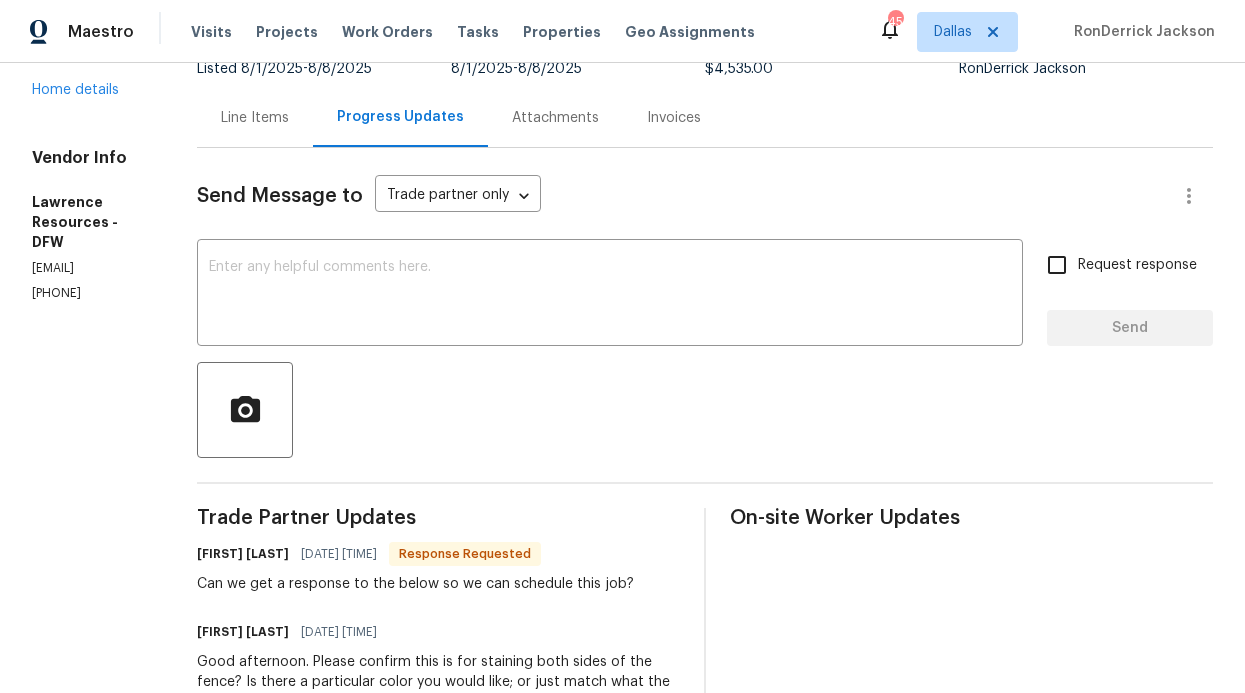 click on "Request response" at bounding box center [1057, 265] 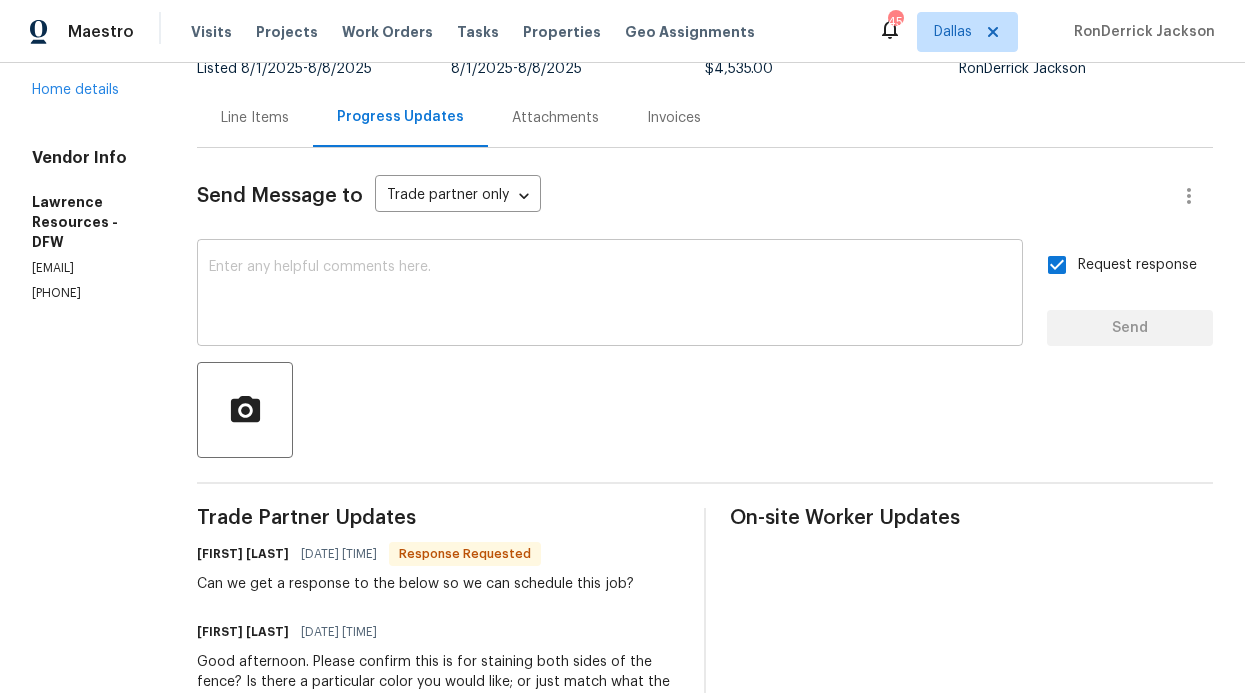 click at bounding box center (610, 295) 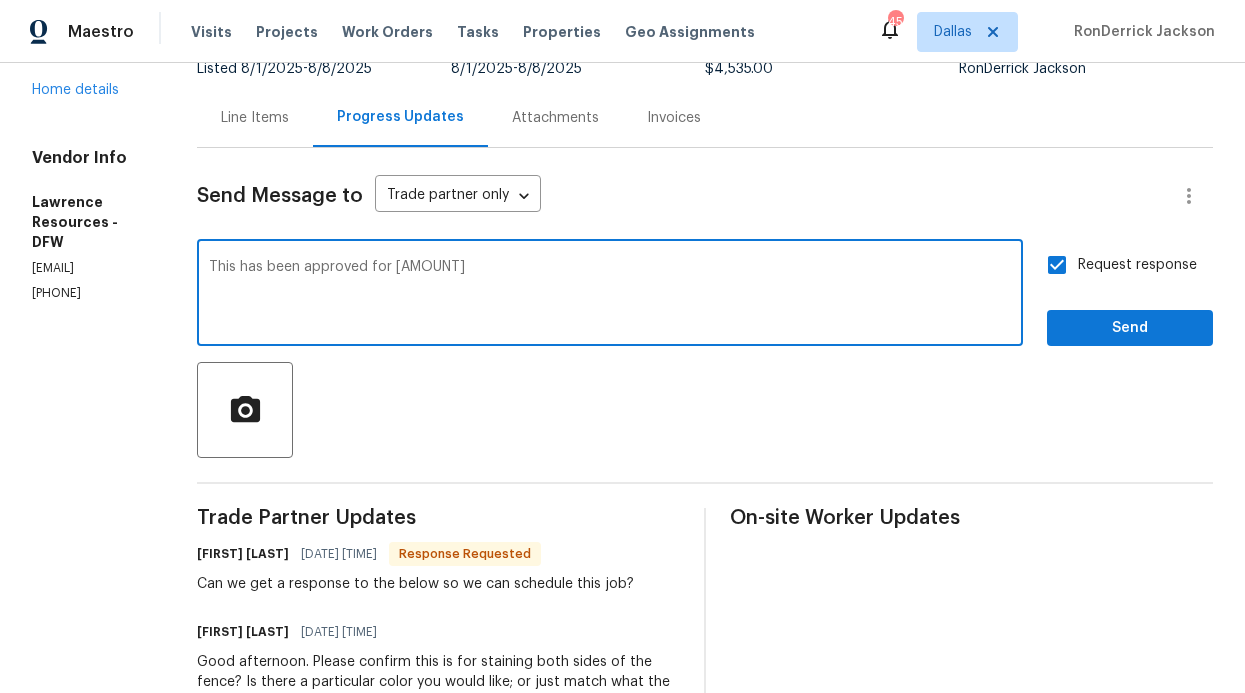 type on "This has been approved for [AMOUNT]" 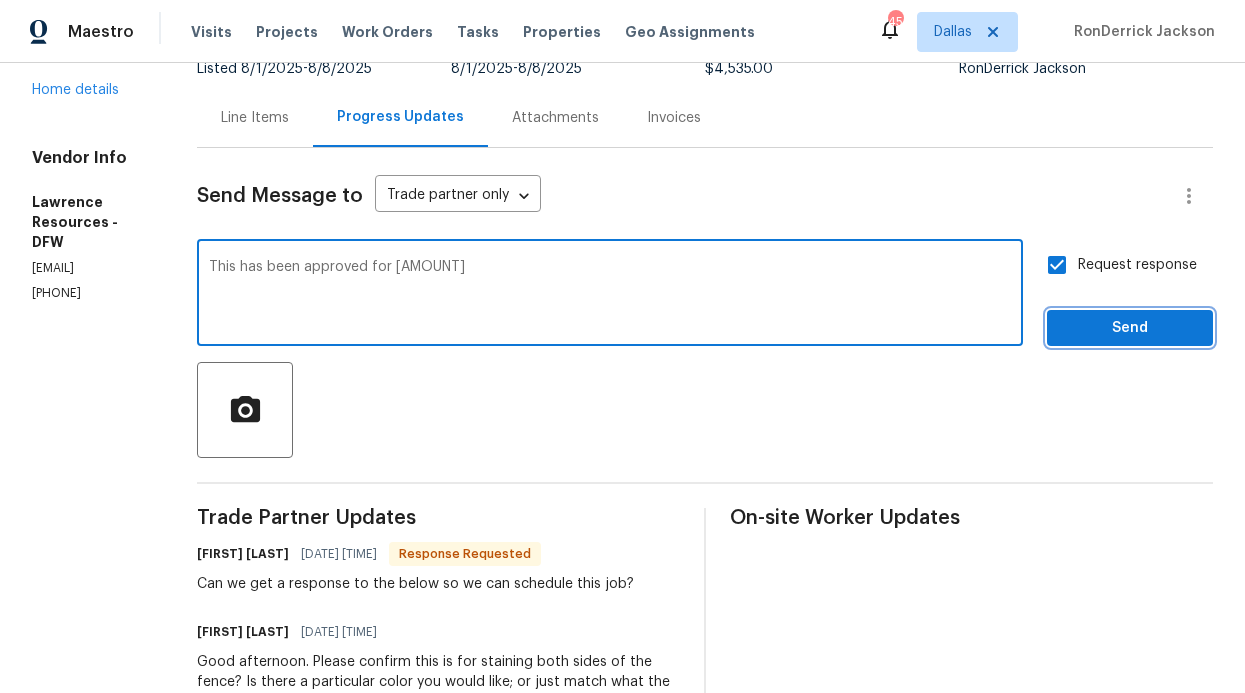 click on "Send" at bounding box center [1130, 328] 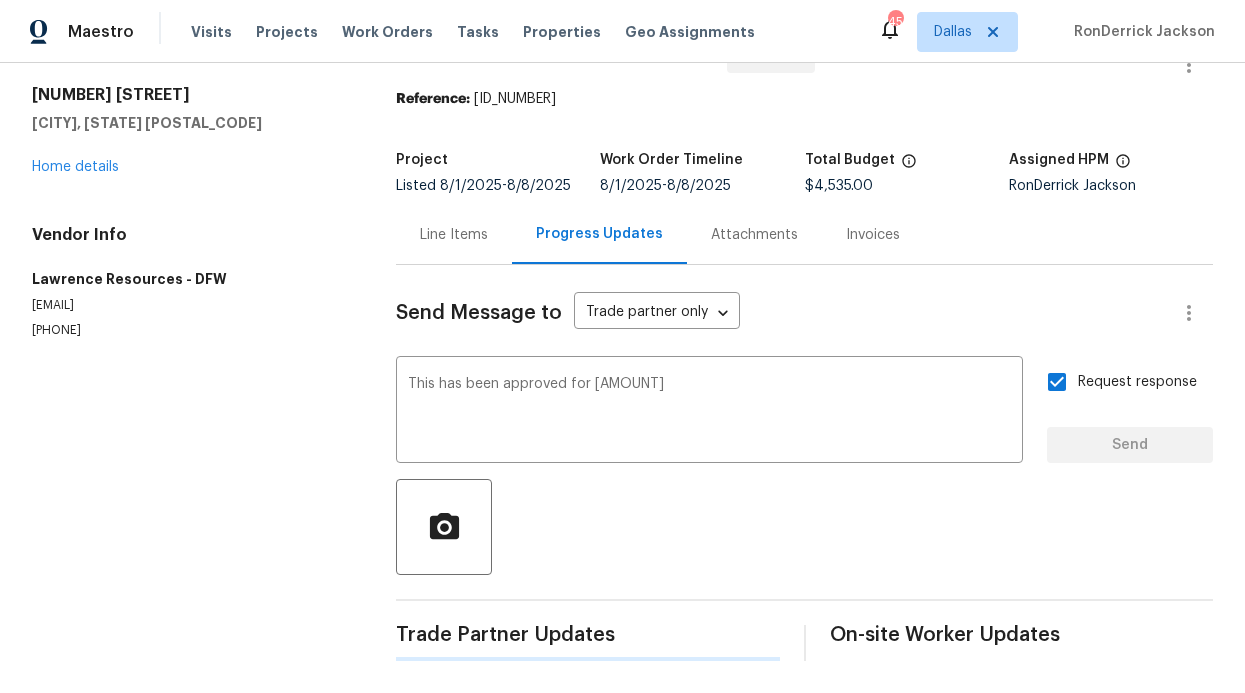 type 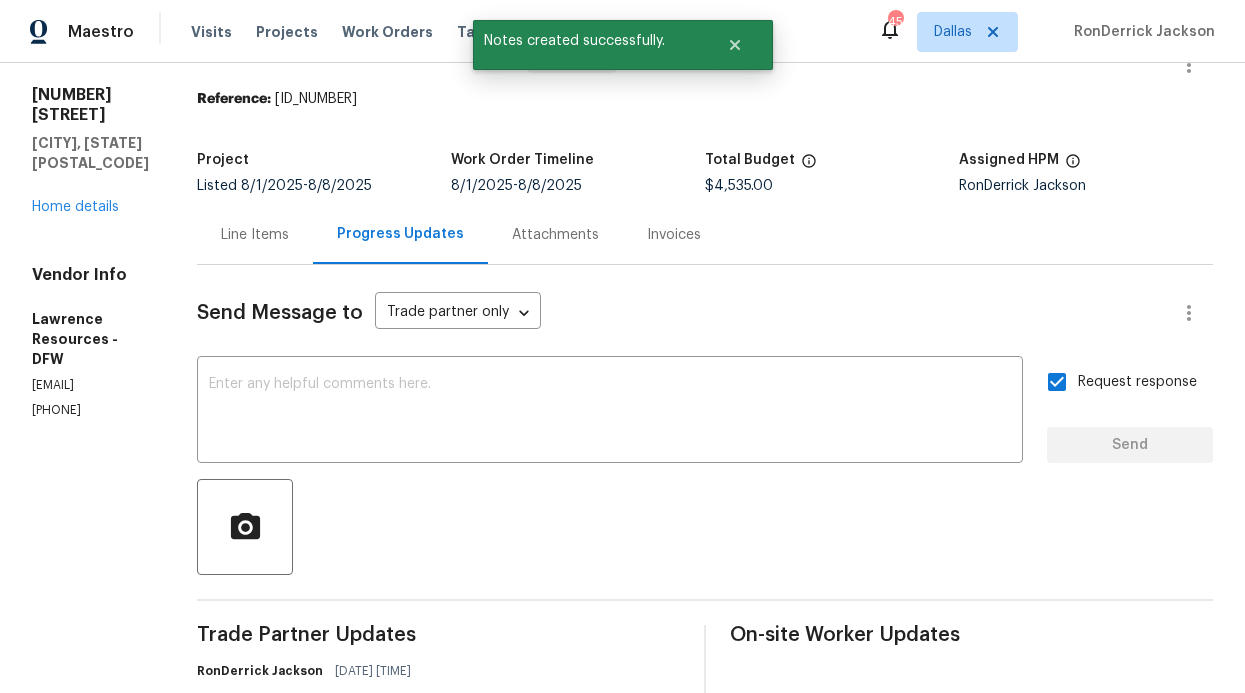 scroll, scrollTop: 0, scrollLeft: 0, axis: both 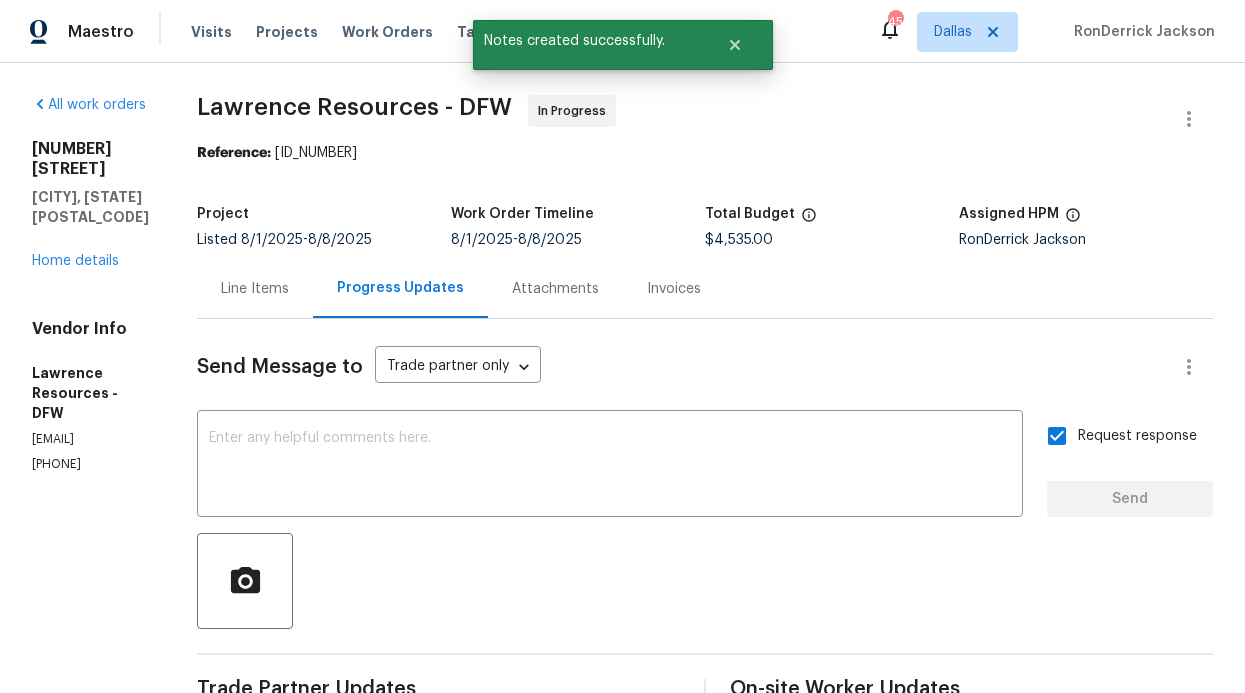click on "Visits Projects Work Orders Tasks Properties Geo Assignments" at bounding box center [485, 32] 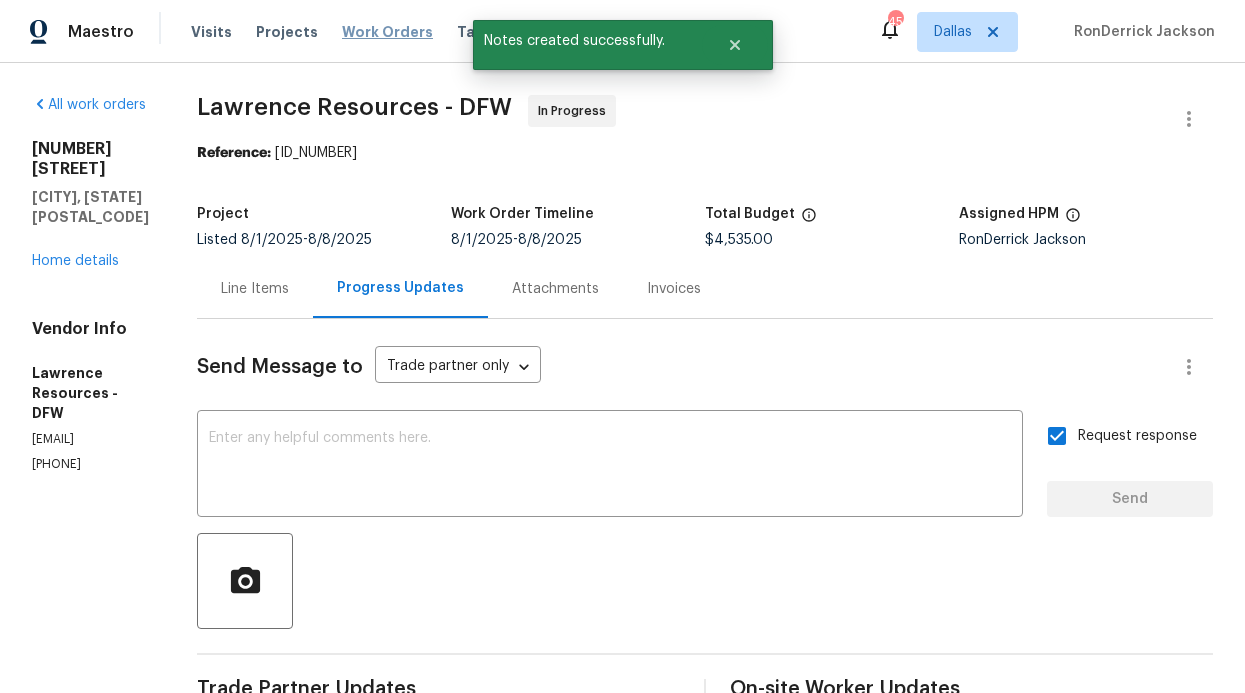 click on "Work Orders" at bounding box center (387, 32) 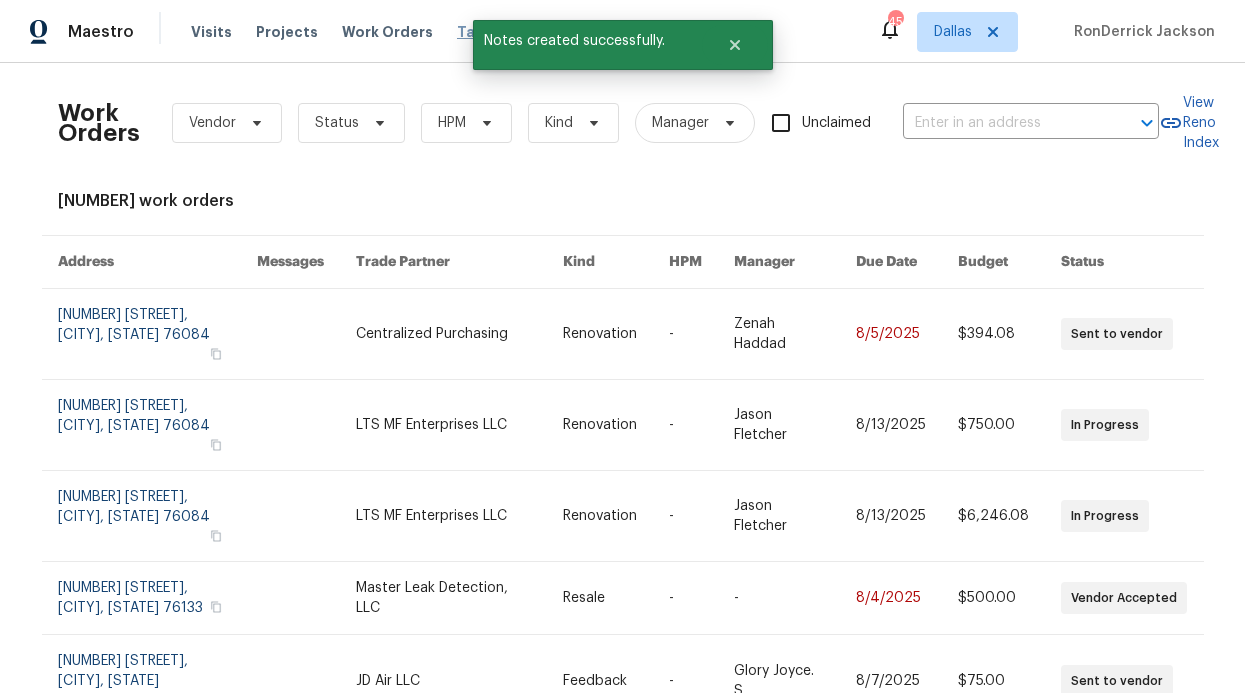 click on "Tasks" at bounding box center [478, 32] 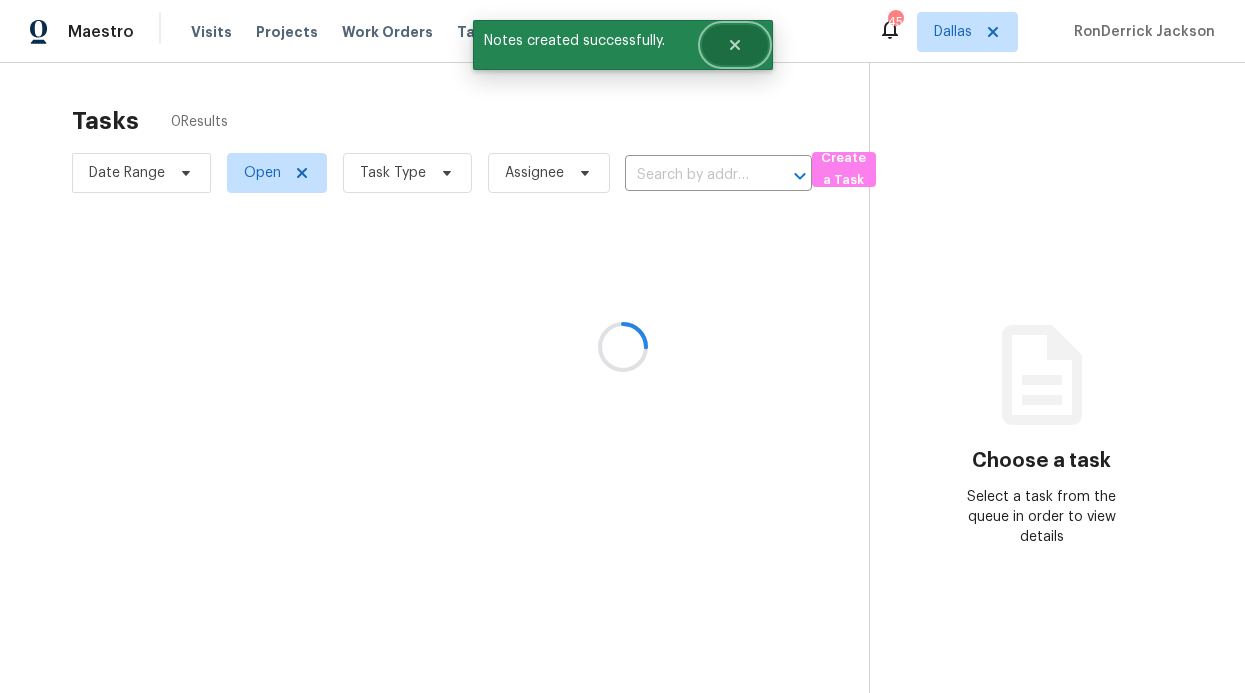 click 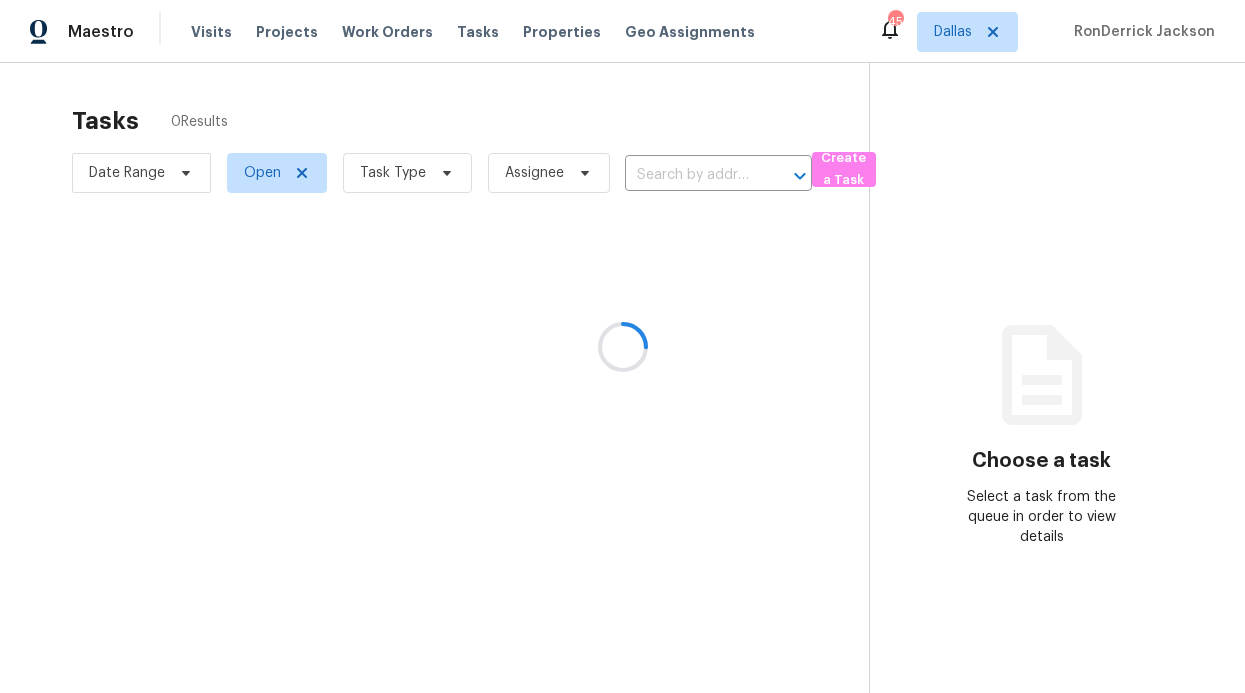 click at bounding box center (622, 346) 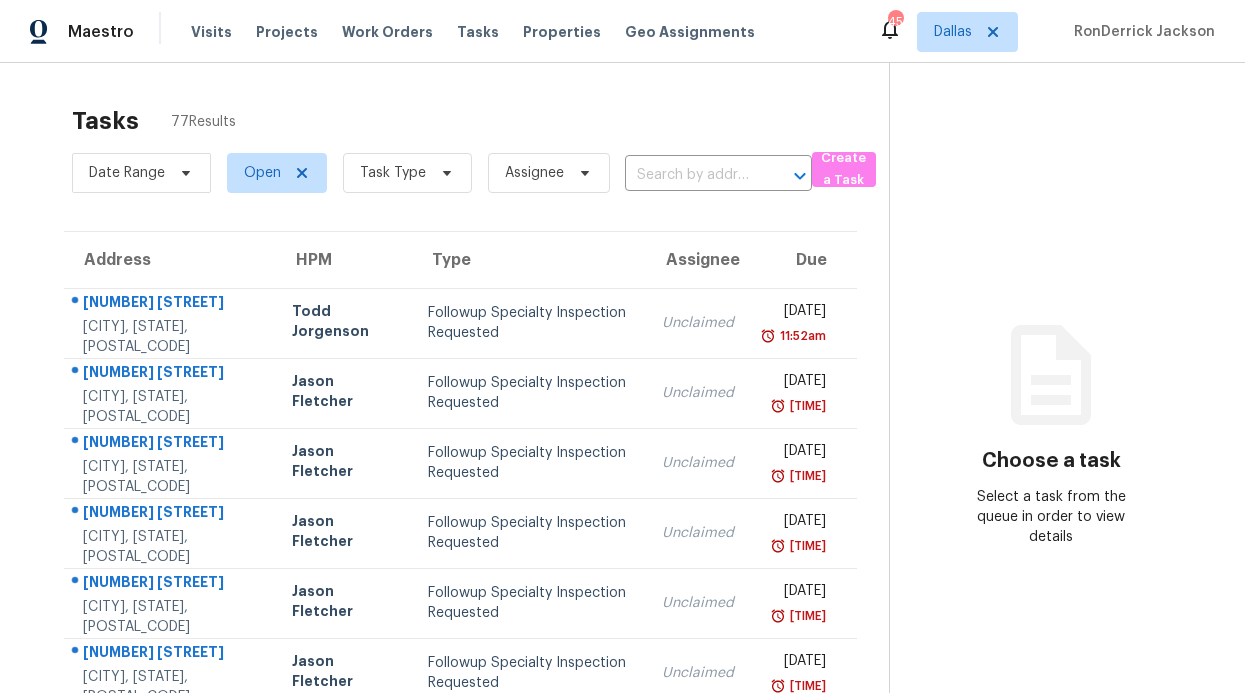 click on "Properties" at bounding box center (562, 32) 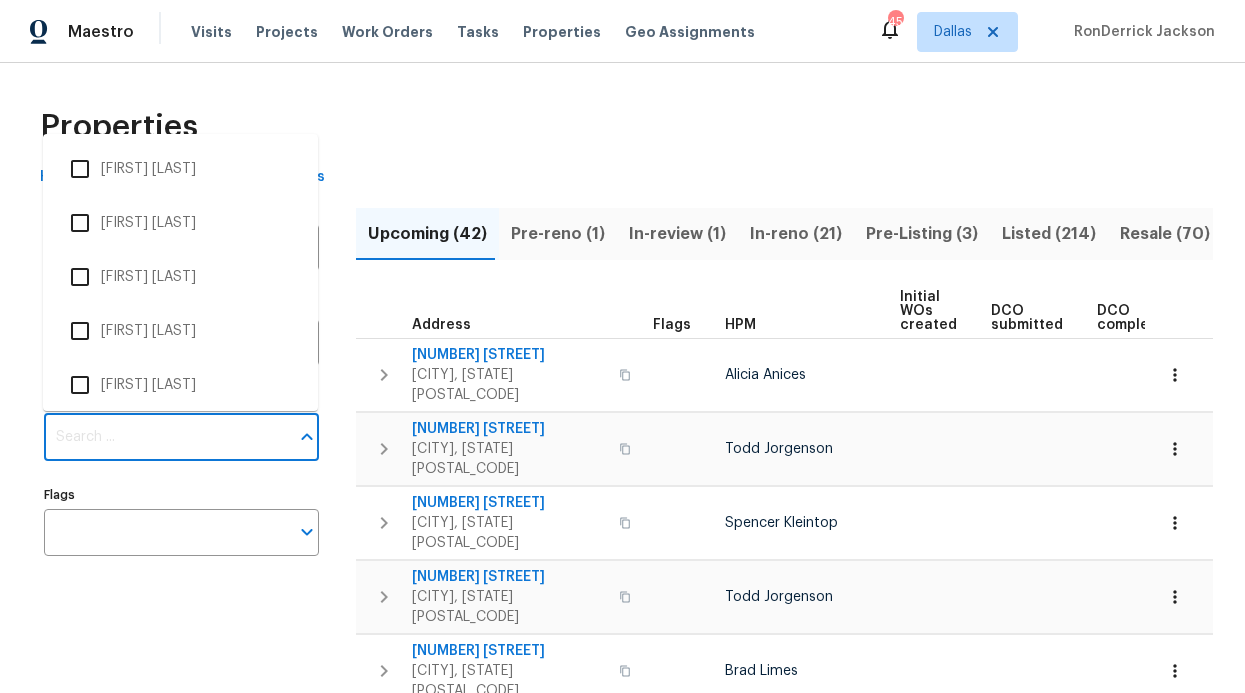 click on "Individuals" at bounding box center (166, 437) 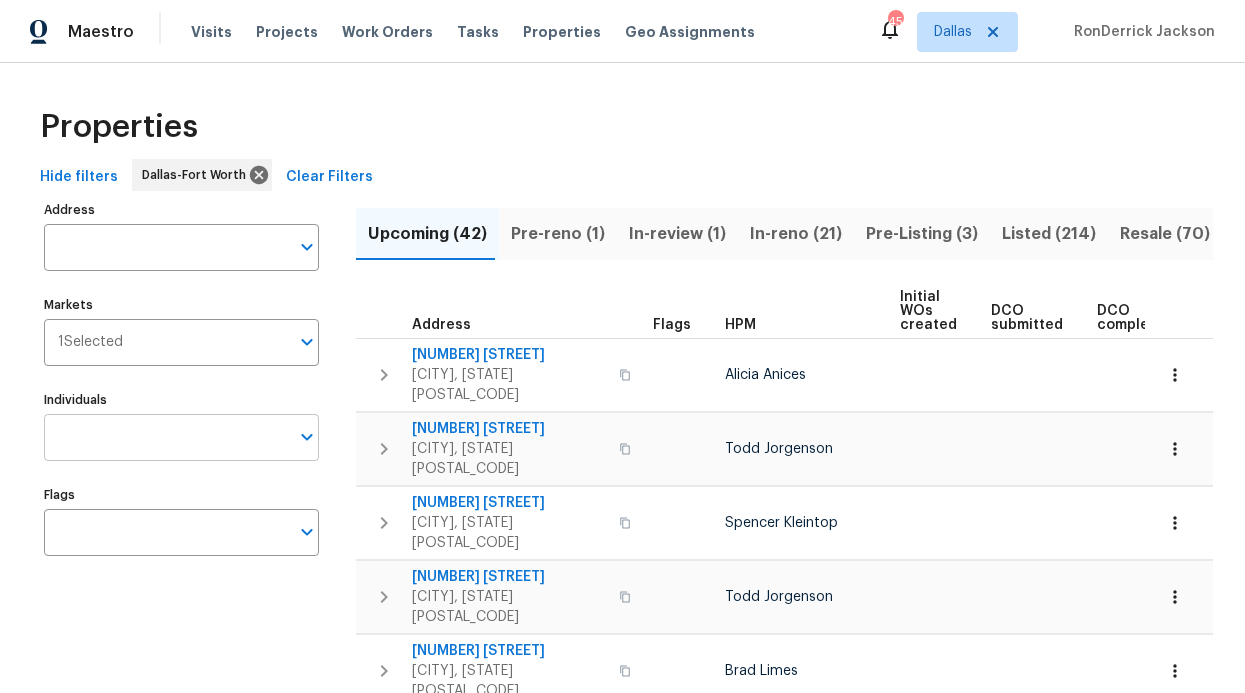 click on "Individuals" at bounding box center (166, 437) 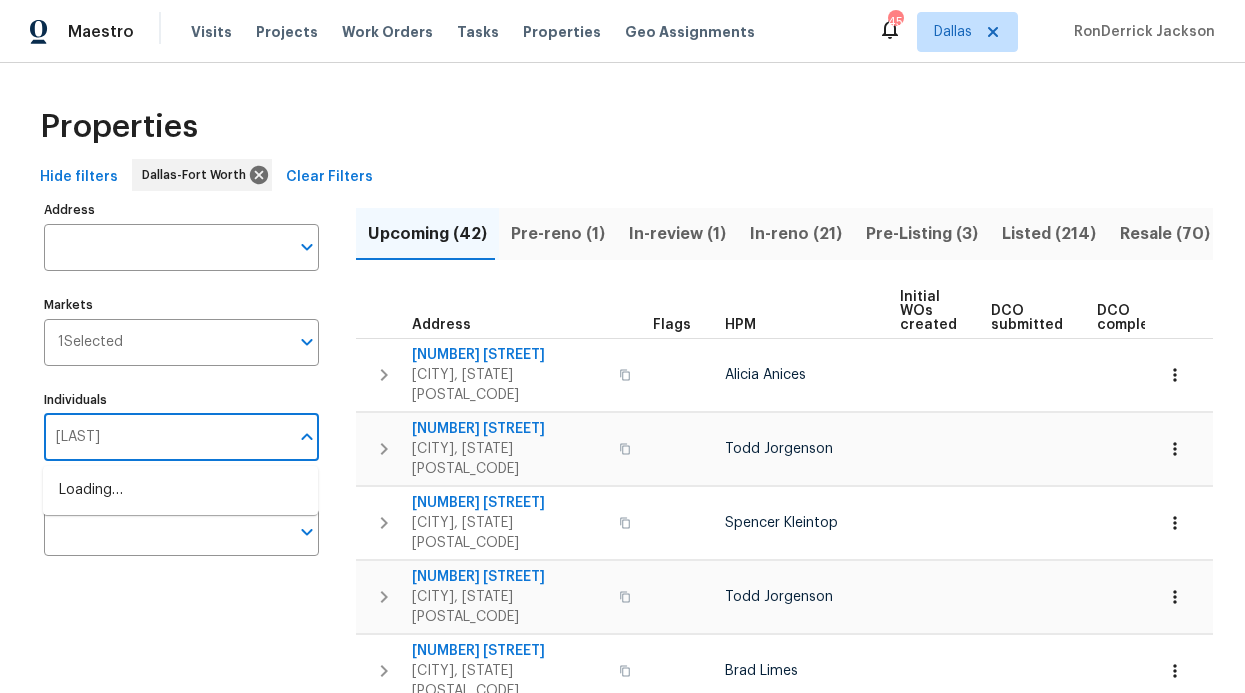 type on "[LAST]" 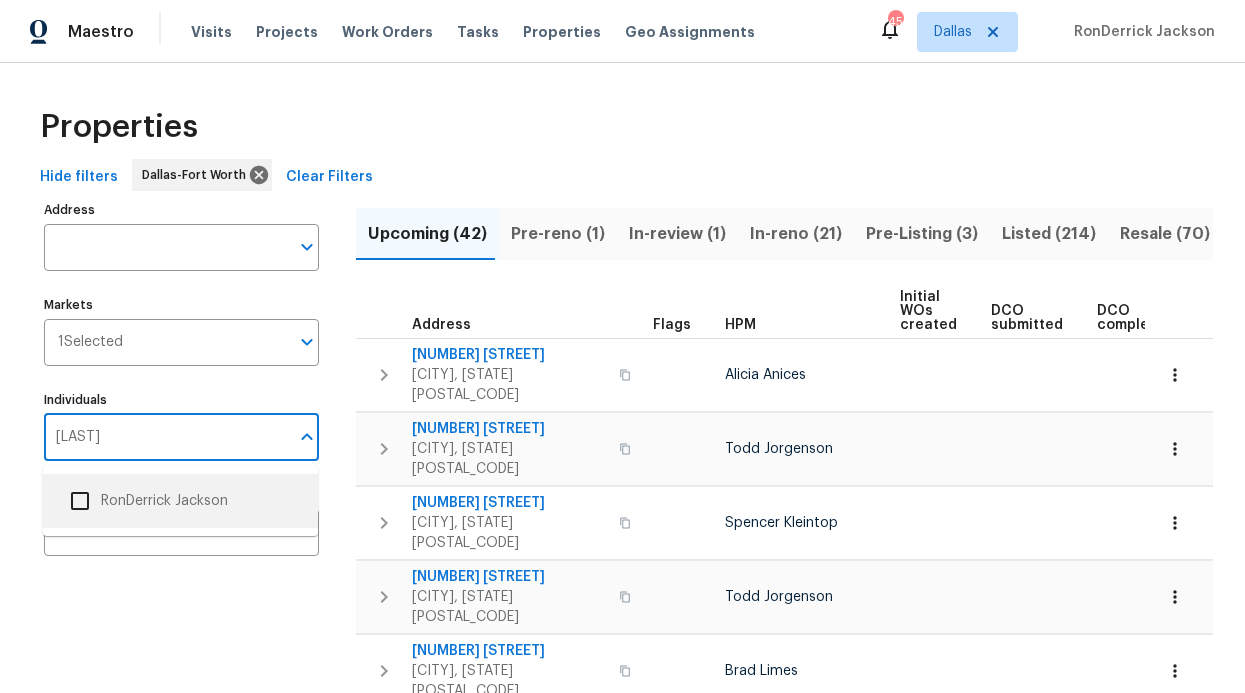 click on "RonDerrick Jackson" at bounding box center [180, 501] 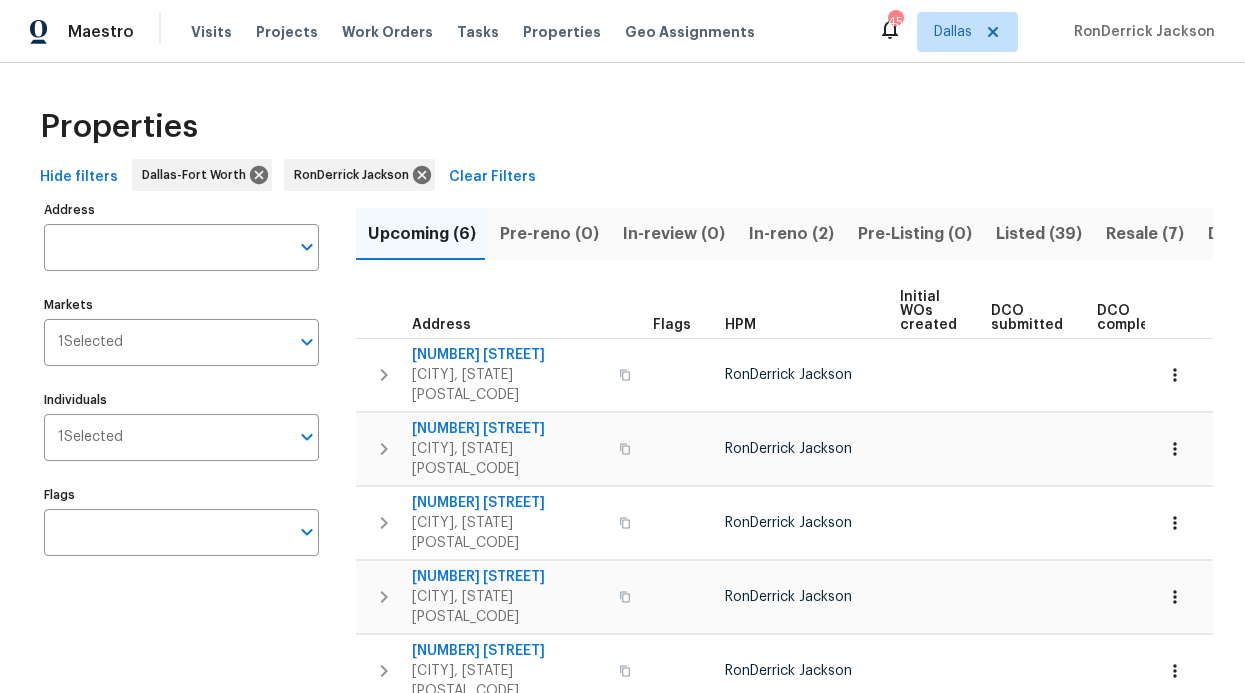 click on "In-reno (2)" at bounding box center [791, 234] 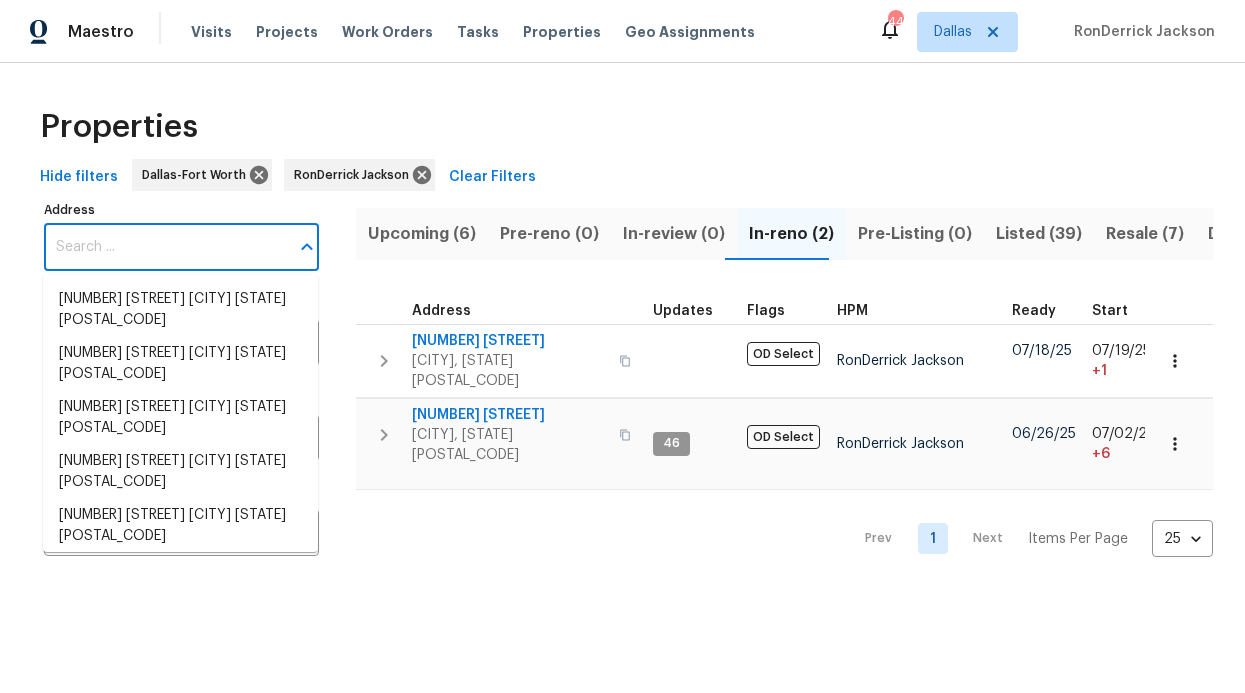 click on "Address" at bounding box center (166, 247) 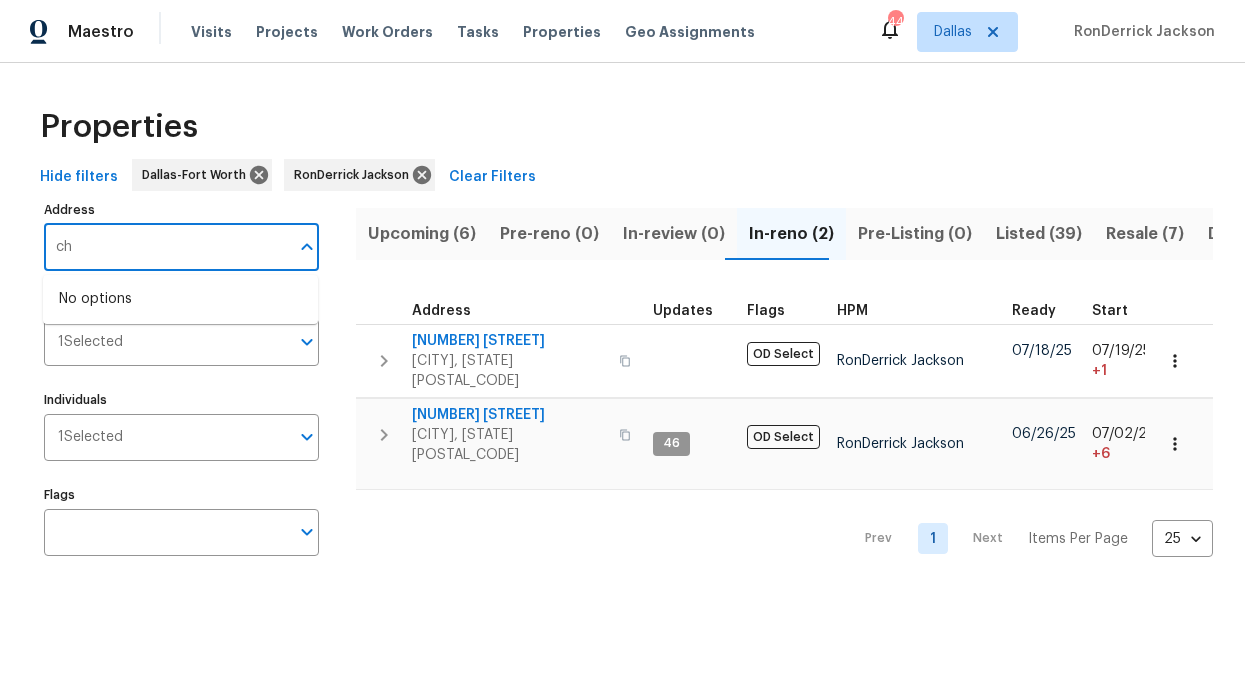 type on "c" 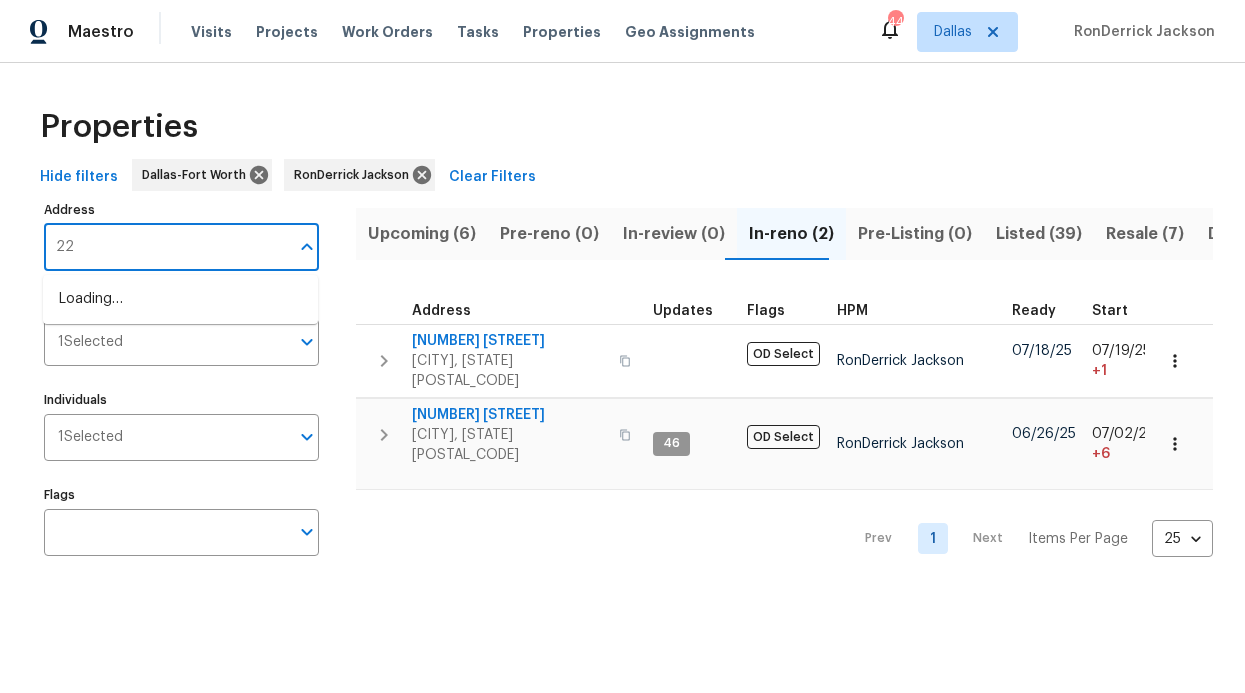 type on "2" 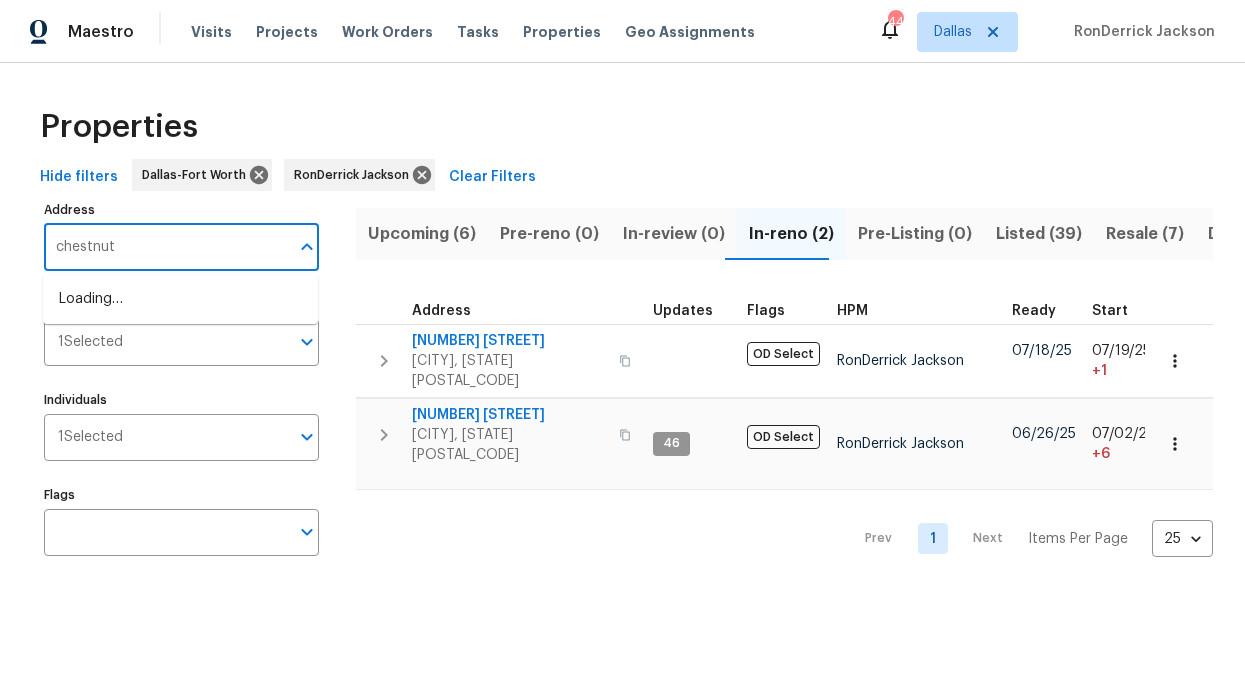 type on "chestnut" 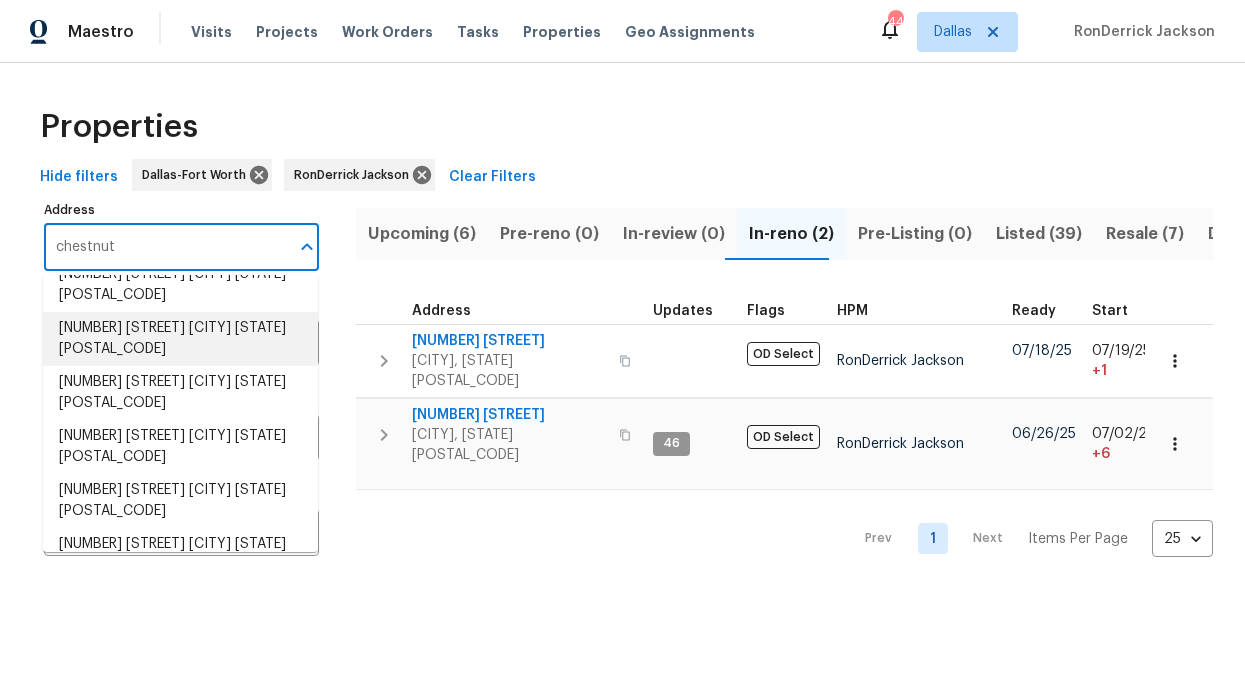 scroll, scrollTop: 235, scrollLeft: 0, axis: vertical 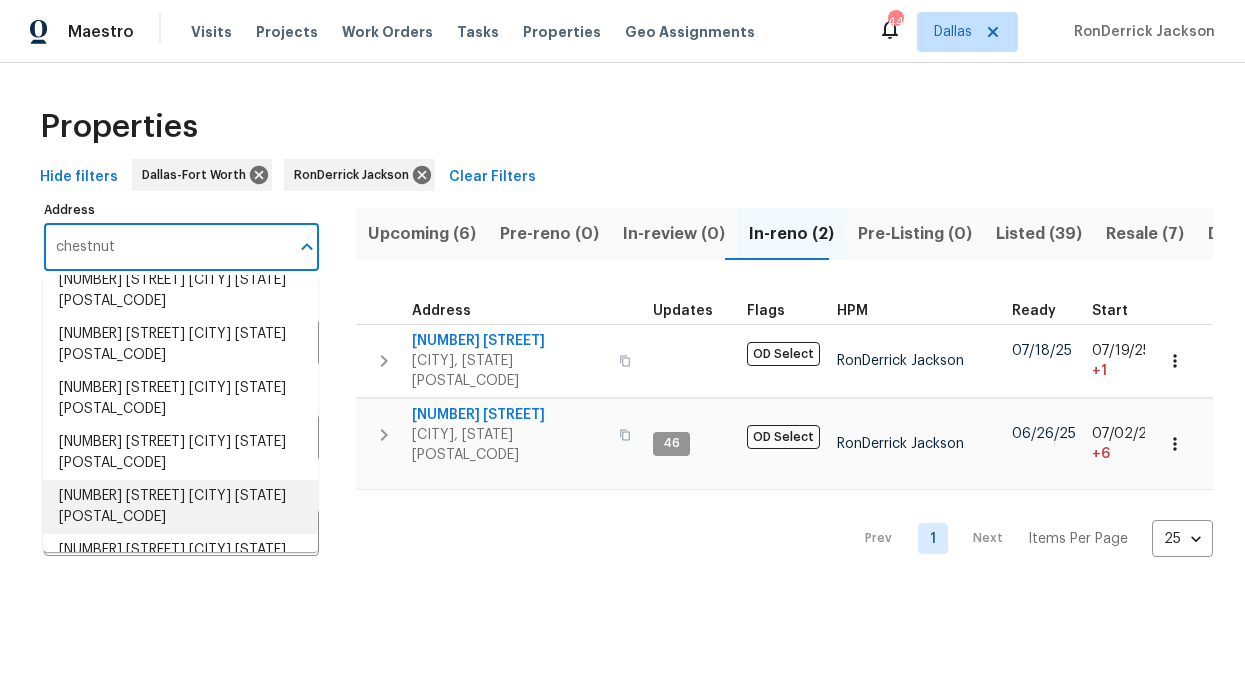 click on "[NUMBER] [STREET] [CITY] [STATE] [POSTAL_CODE]" at bounding box center (180, 507) 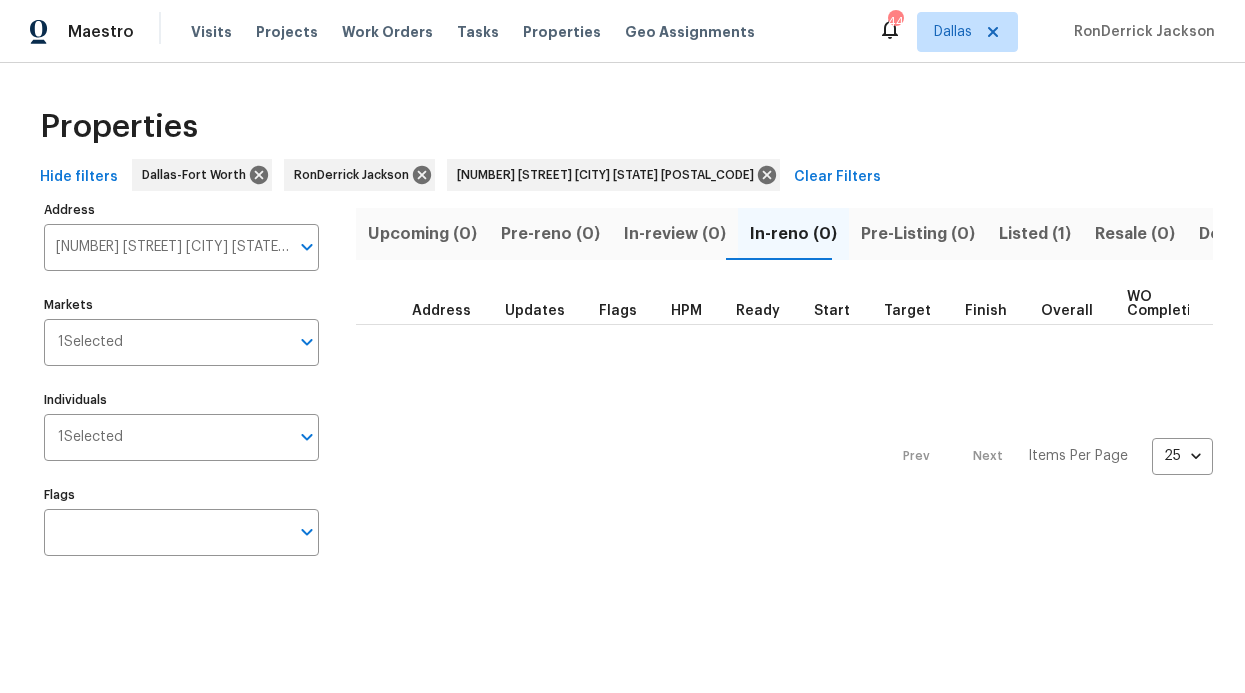 click on "Listed (1)" at bounding box center [1035, 234] 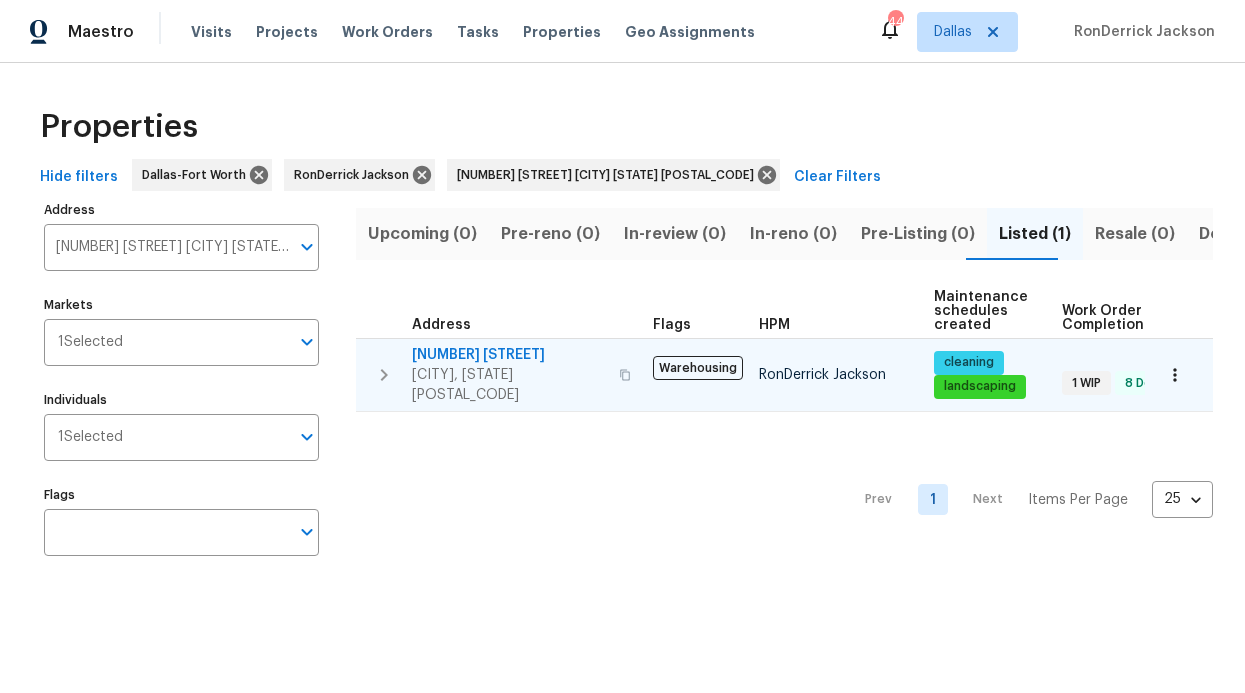 click 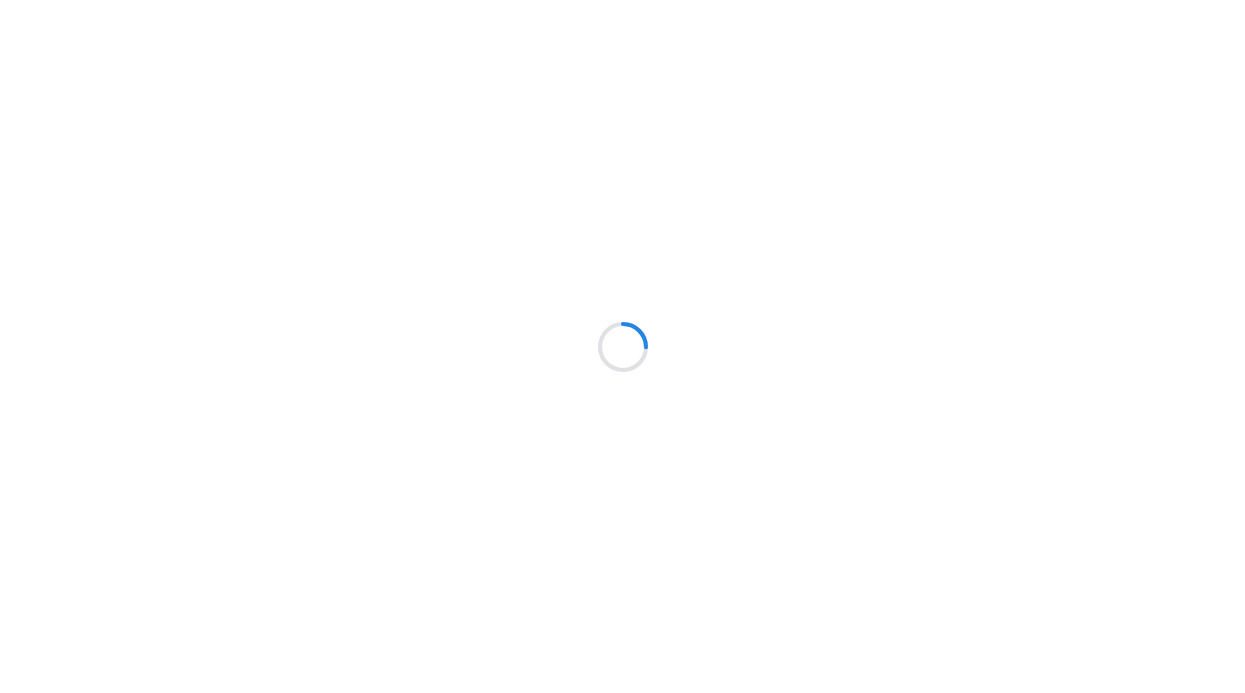 scroll, scrollTop: 0, scrollLeft: 0, axis: both 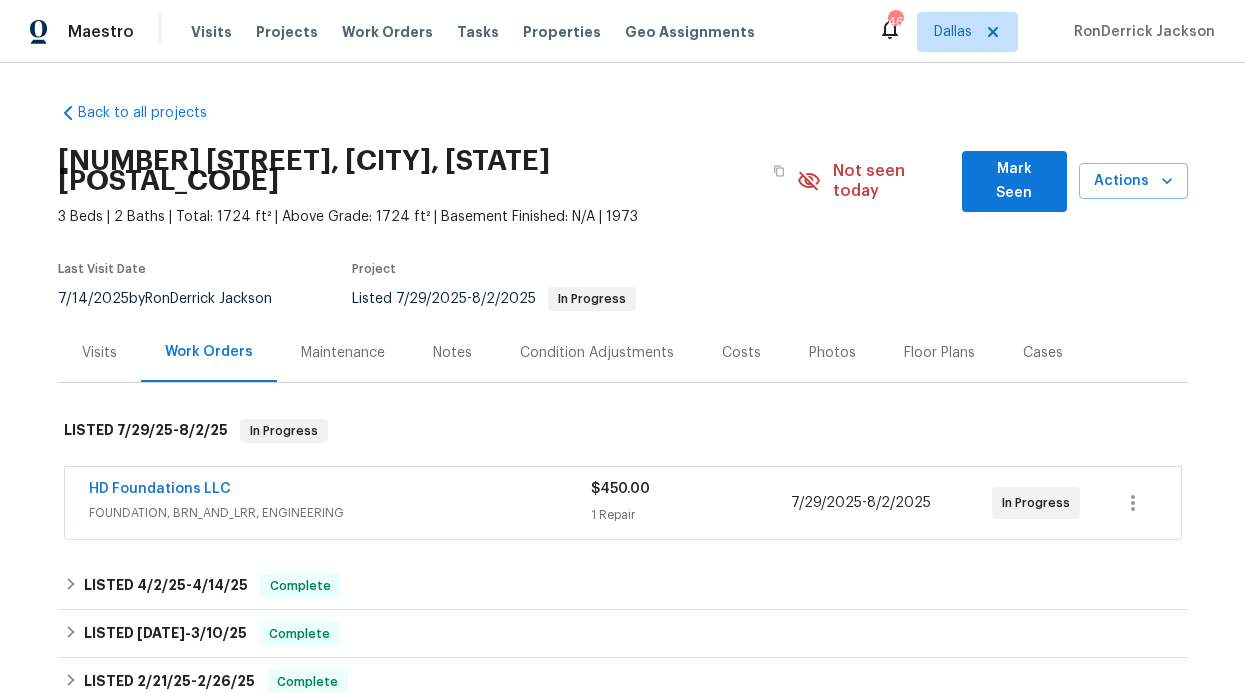 click on "Notes" at bounding box center (452, 353) 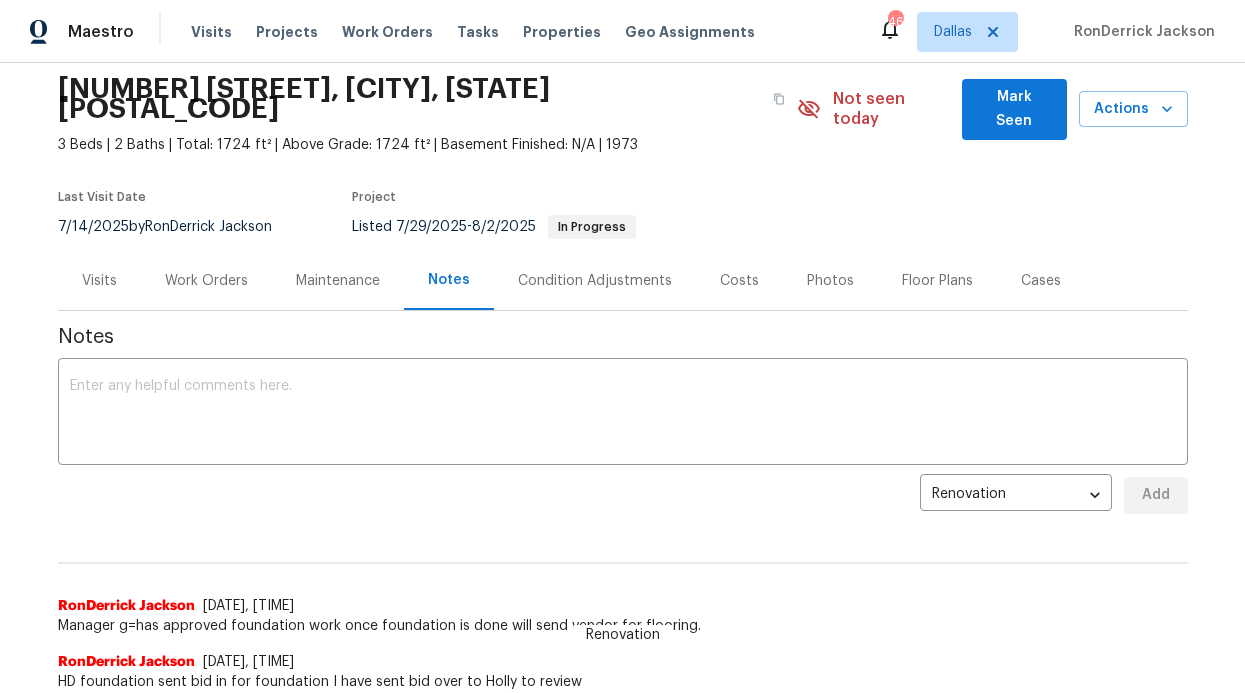 scroll, scrollTop: 165, scrollLeft: 0, axis: vertical 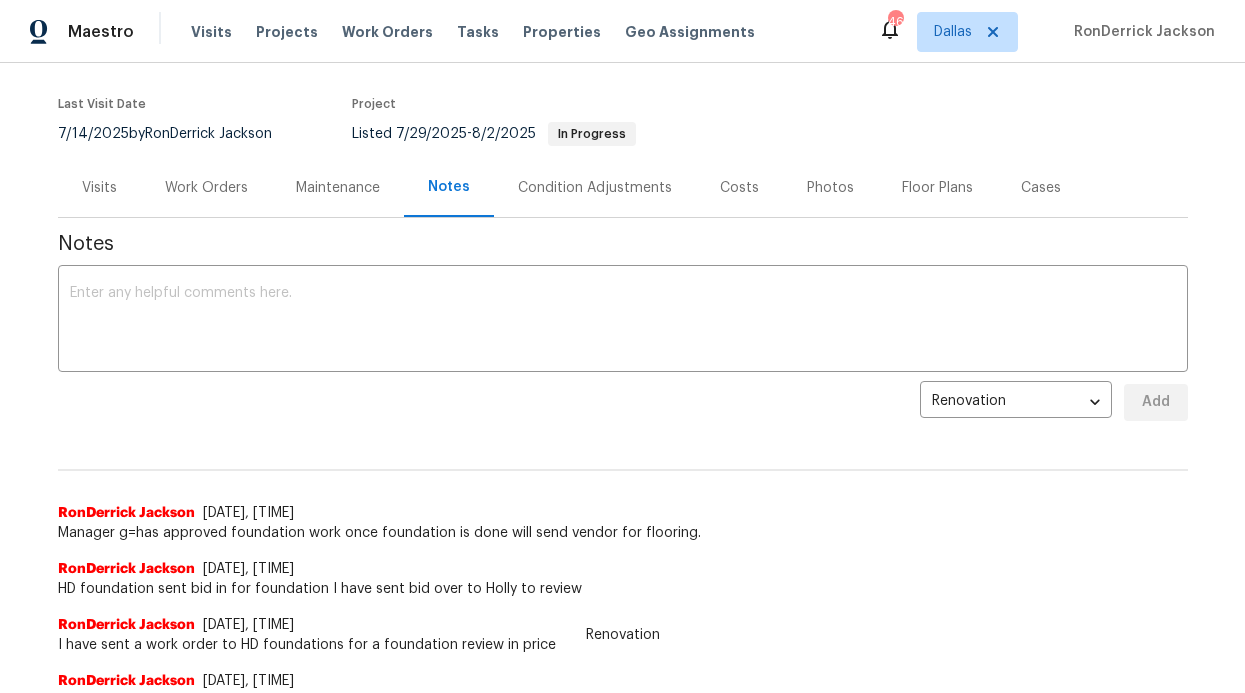 click on "Notes x ​ Renovation   540cf3e2-87a1-47de-ad34-75262718824e ​ Add Renovation [FIRST] [LAST] [DATE], [TIME] Manager g=has approved foundation work once foundation is done will send vendor for flooring.  [FIRST] [LAST] [DATE], [TIME] HD foundation sent bid in for foundation I have sent bid over to Holly to review
[FIRST] [LAST] [DATE], [TIME] I have sent a work order to HD foundations for a foundation review in price [FIRST] [LAST] [DATE], [TIME] Range has been placed in the home. I hooked it up. Also, home needs a light cleaning and I will return tomorrow with two laundry caps to put over washer box. [FIRST] [LAST] [DATE], [TIME] Epic Construction -  TP confirmed that the WO has been completed. quality control has been performed, and the work order has been approved. [FIRST] [LAST] [DATE], [TIME] Epic Construction - Requested to confirm if the work order has been fully completed [FIRST] [LAST] [DATE], [TIME] Epic Construction -  TP stated that "this will be done on Saturday, [DATE]"" at bounding box center (623, 1270) 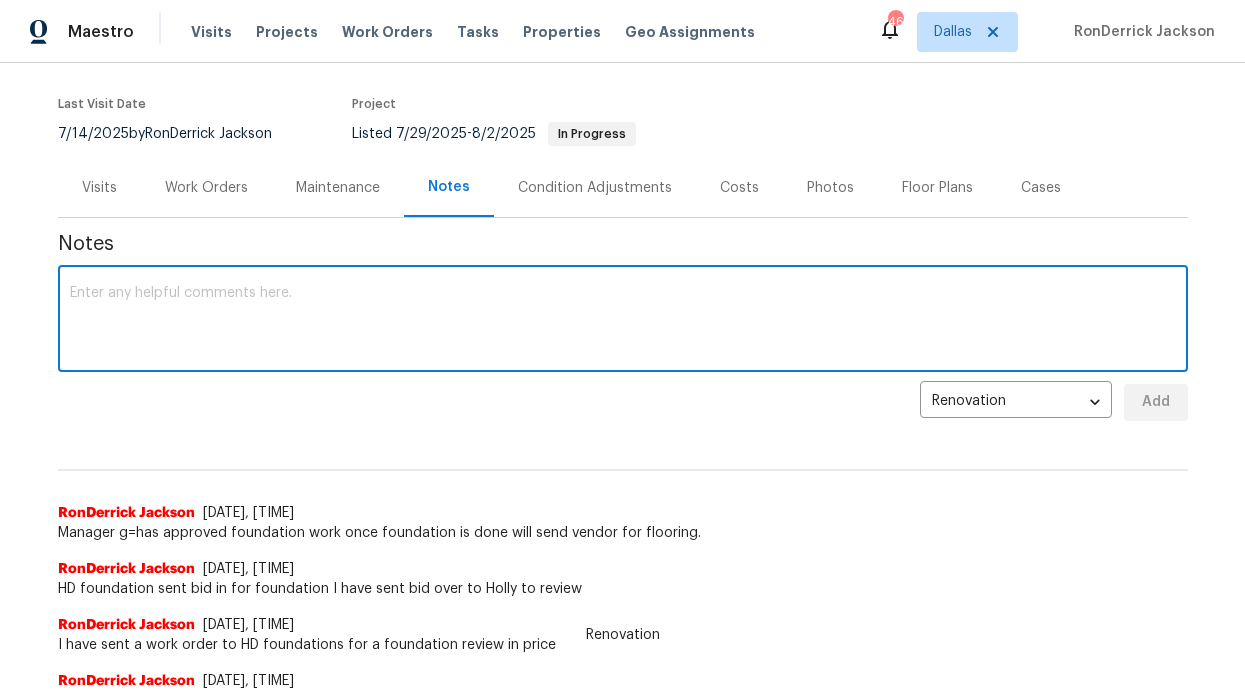 drag, startPoint x: 371, startPoint y: 311, endPoint x: 370, endPoint y: 295, distance: 16.03122 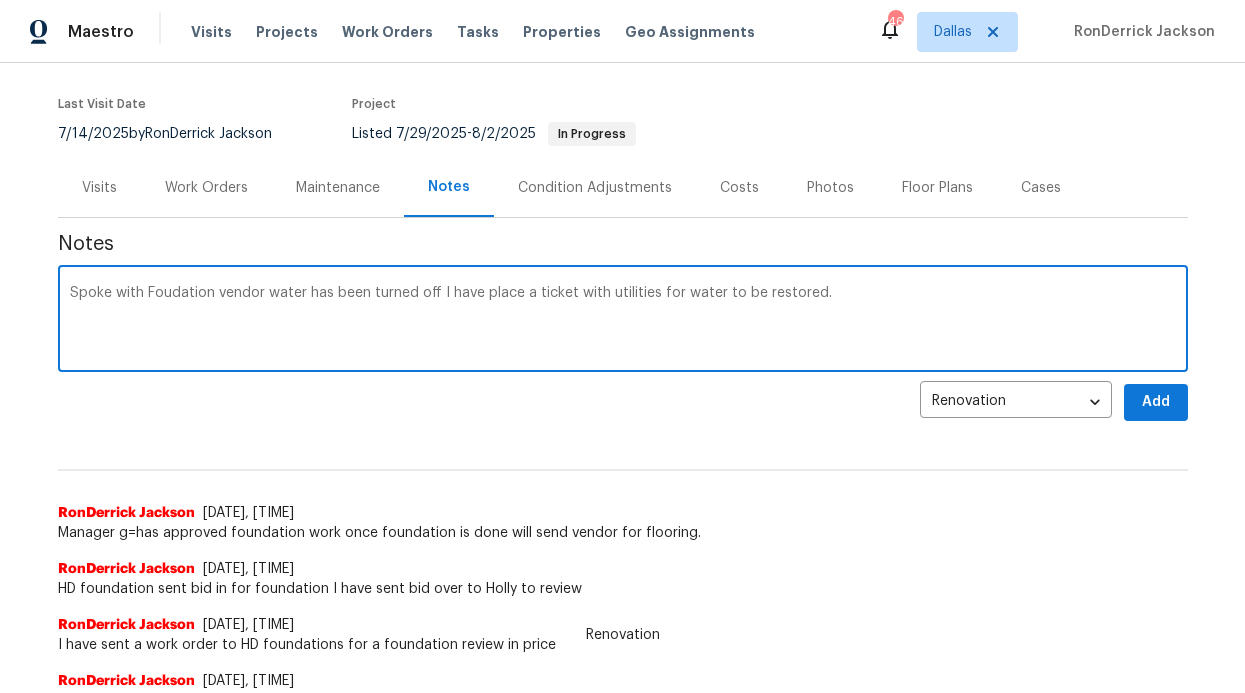 click on "Spoke with Foudation vendor water has been turned off I have place a ticket with utilities for water to be restored." at bounding box center [623, 321] 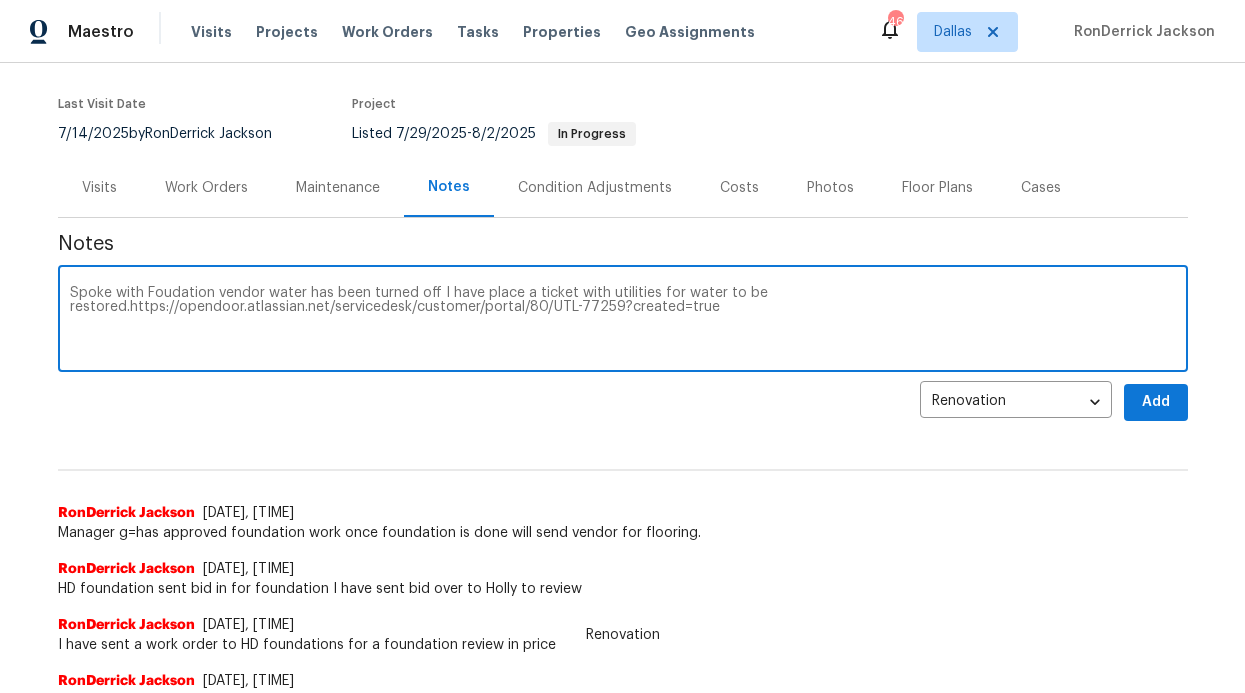 type on "Spoke with Foudation vendor water has been turned off I have place a ticket with utilities for water to be restored.https://opendoor.atlassian.net/servicedesk/customer/portal/80/UTL-77259?created=true" 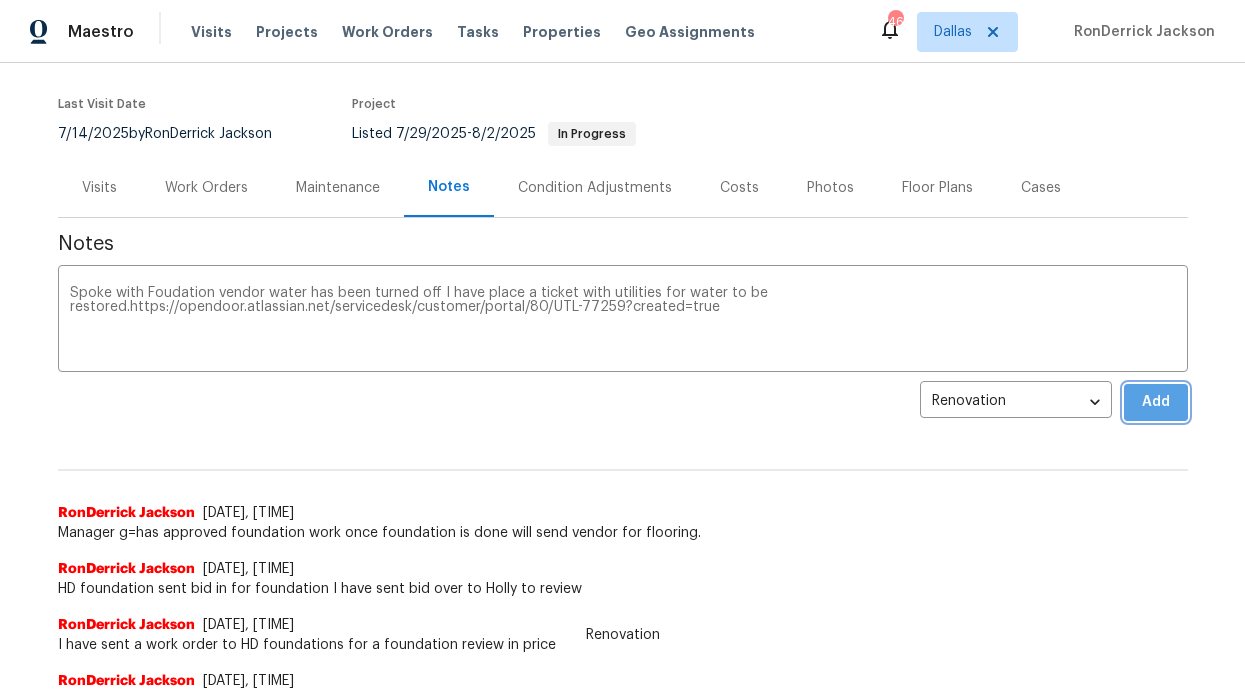 click on "Add" at bounding box center [1156, 402] 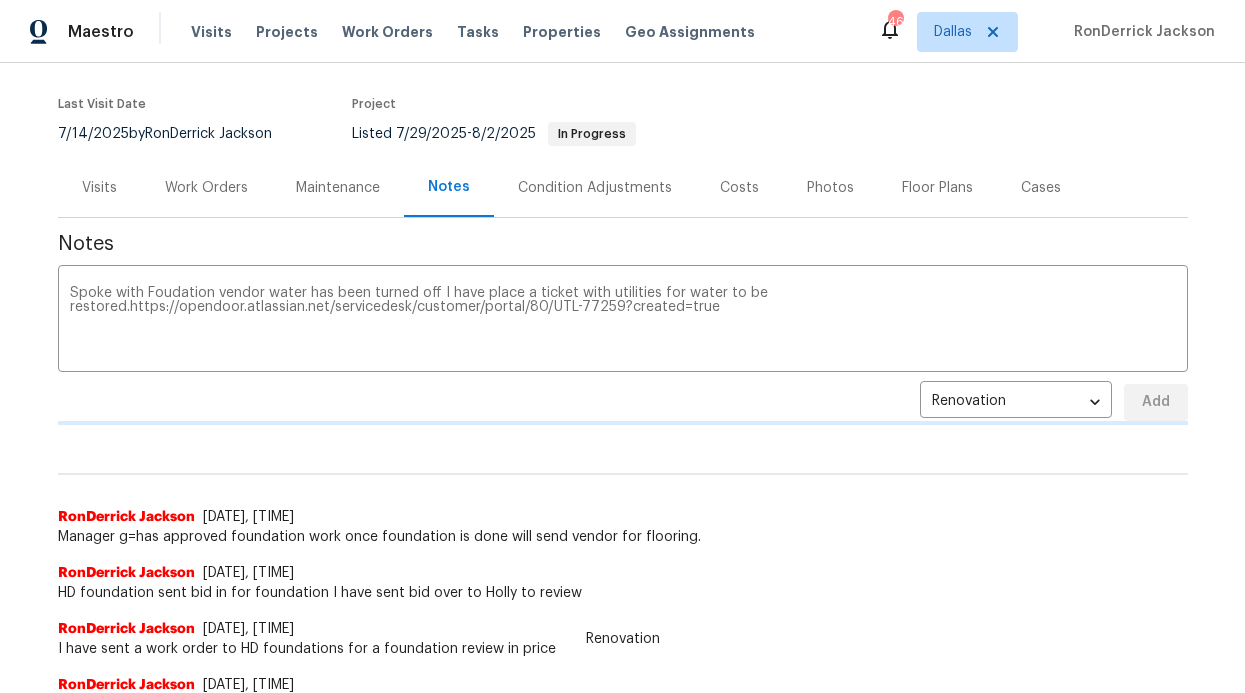 type 